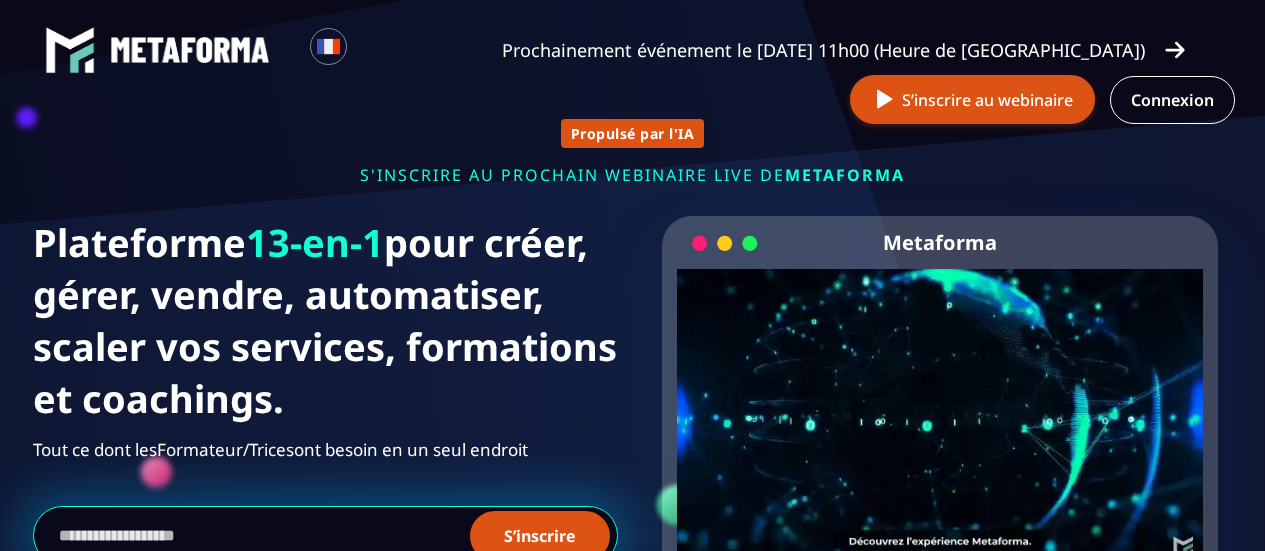 scroll, scrollTop: 0, scrollLeft: 0, axis: both 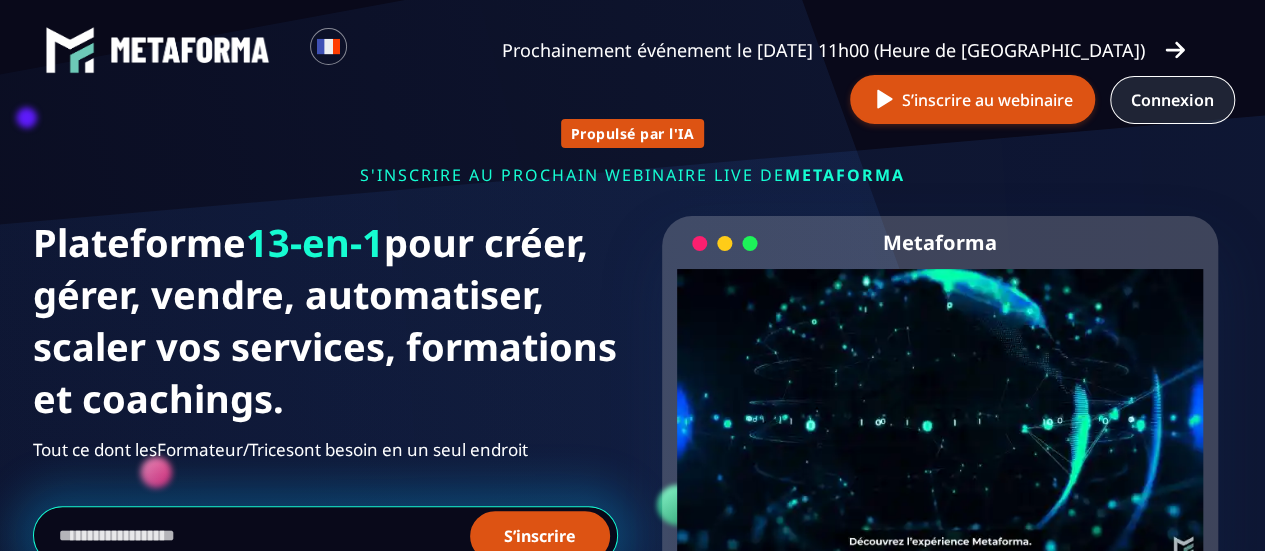 click on "Connexion" at bounding box center (1172, 100) 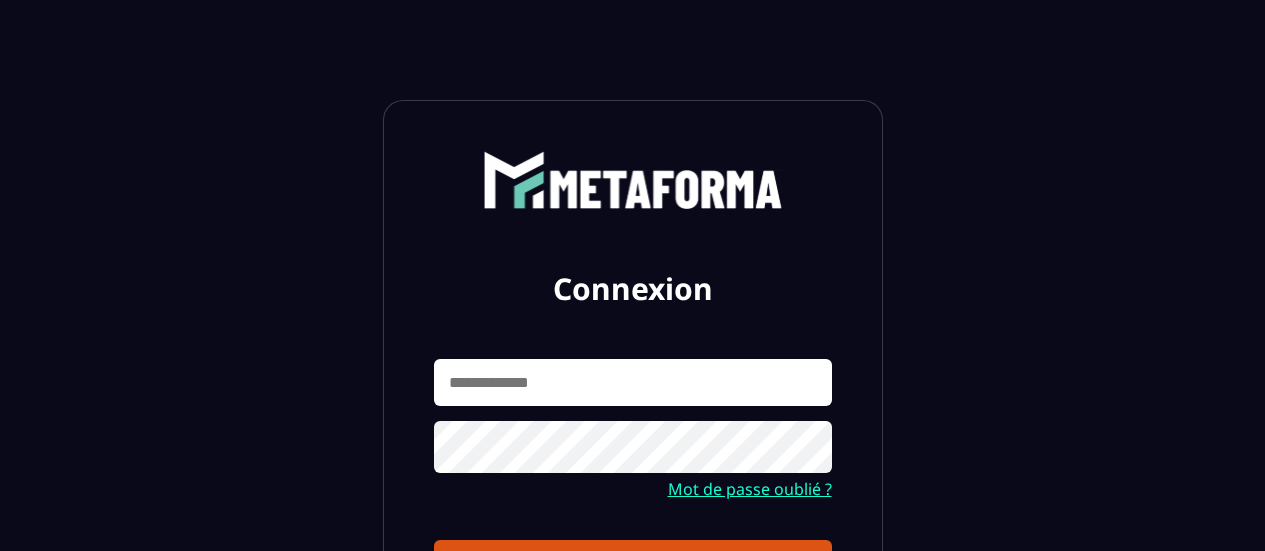 scroll, scrollTop: 0, scrollLeft: 0, axis: both 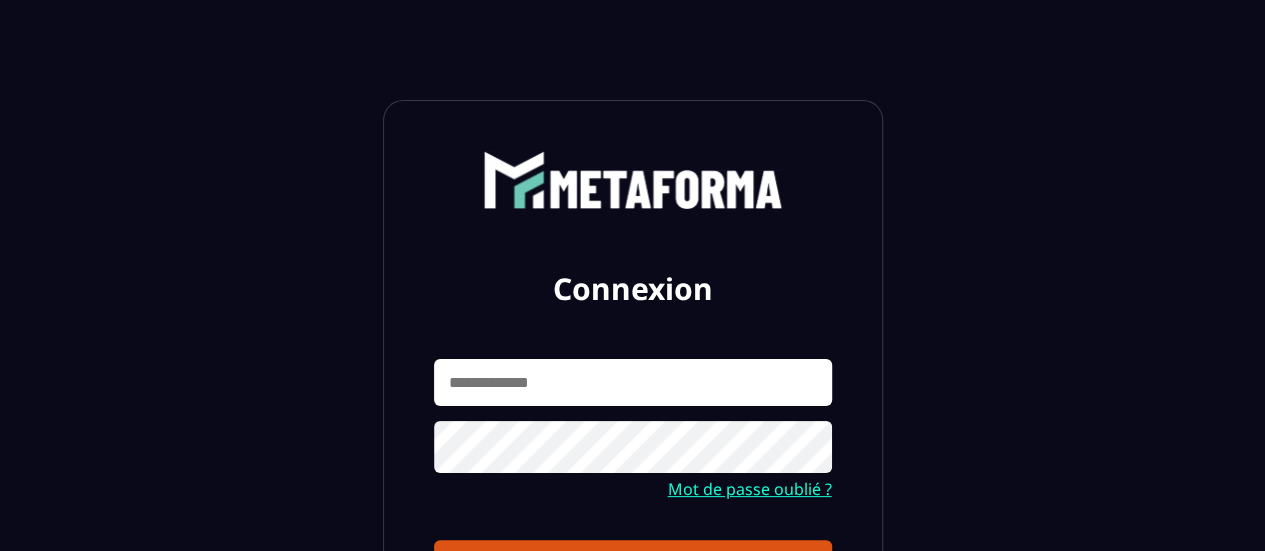 click at bounding box center (633, 382) 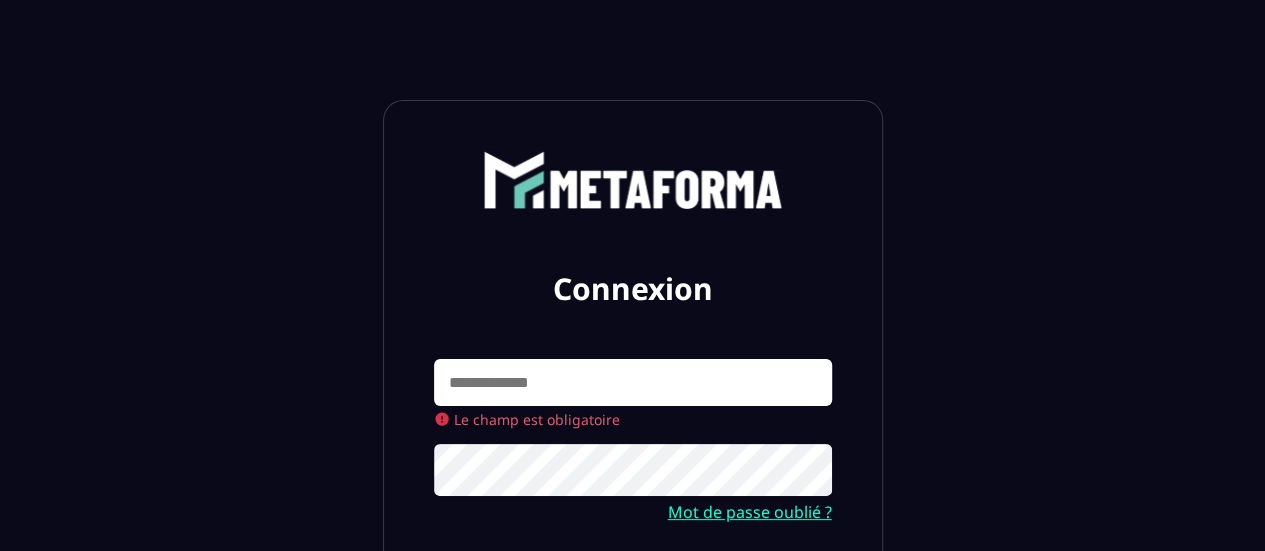 type on "**********" 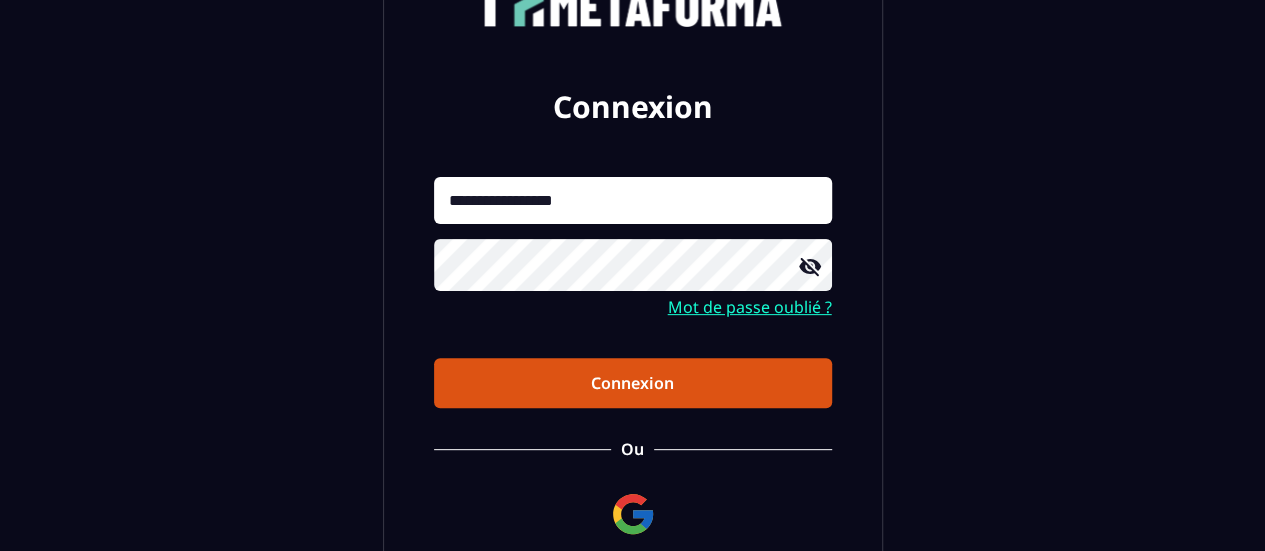 scroll, scrollTop: 186, scrollLeft: 0, axis: vertical 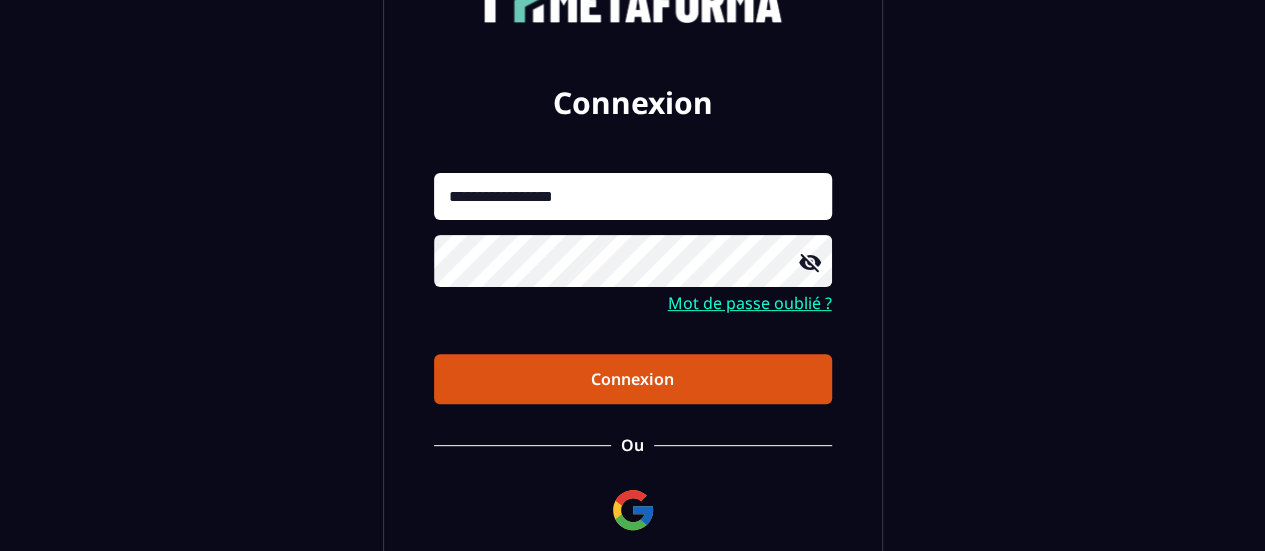 click on "Connexion" at bounding box center [633, 379] 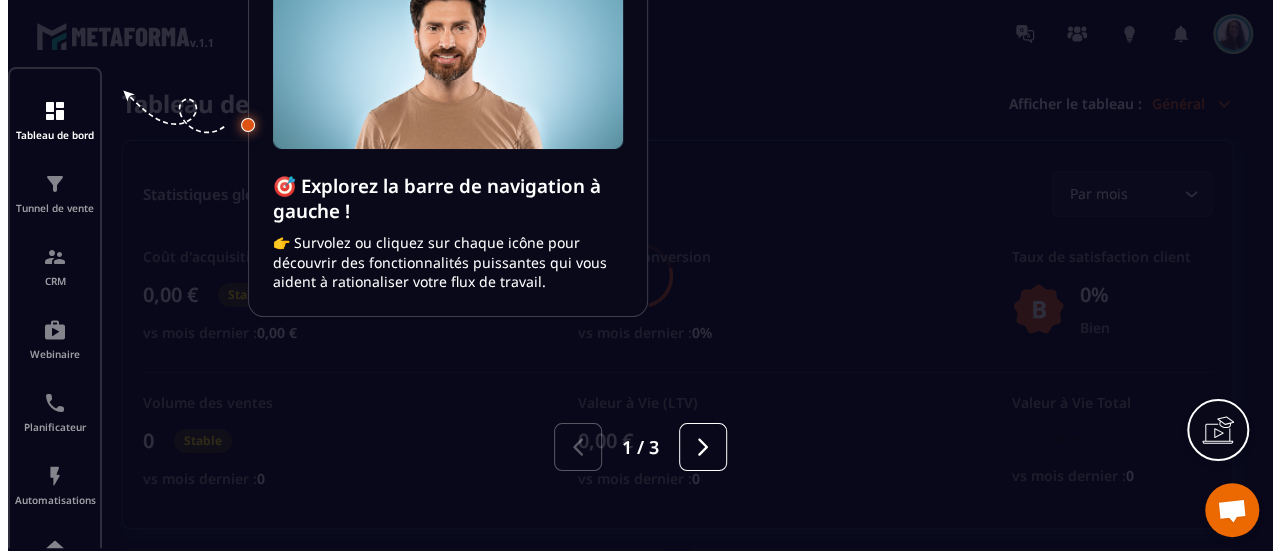 scroll, scrollTop: 0, scrollLeft: 0, axis: both 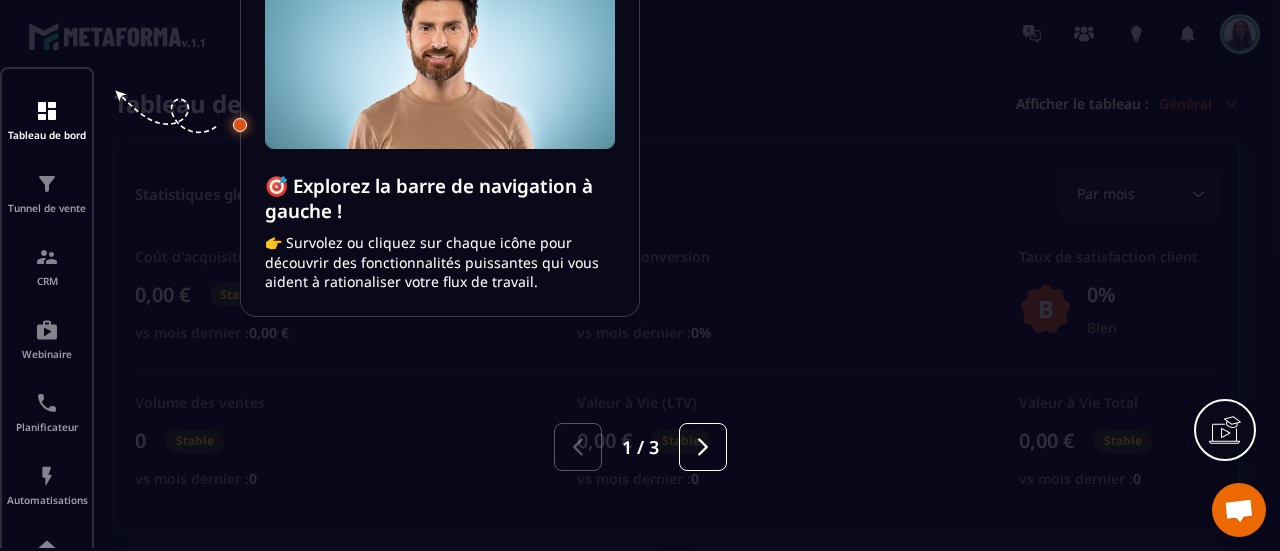 click at bounding box center [640, 275] 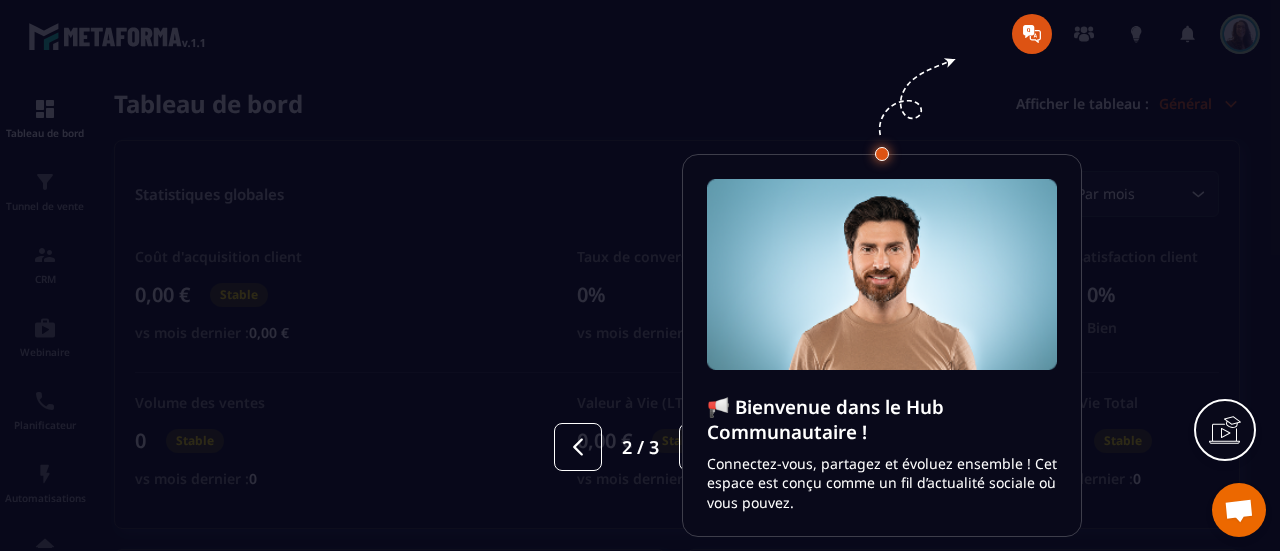 click at bounding box center [640, 275] 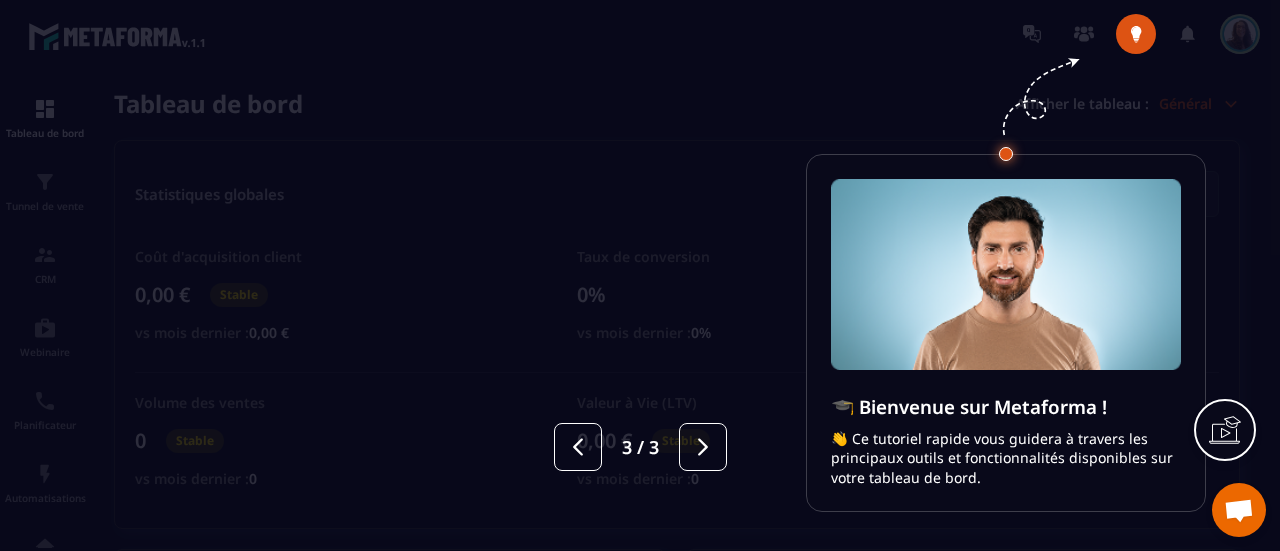 click at bounding box center (640, 275) 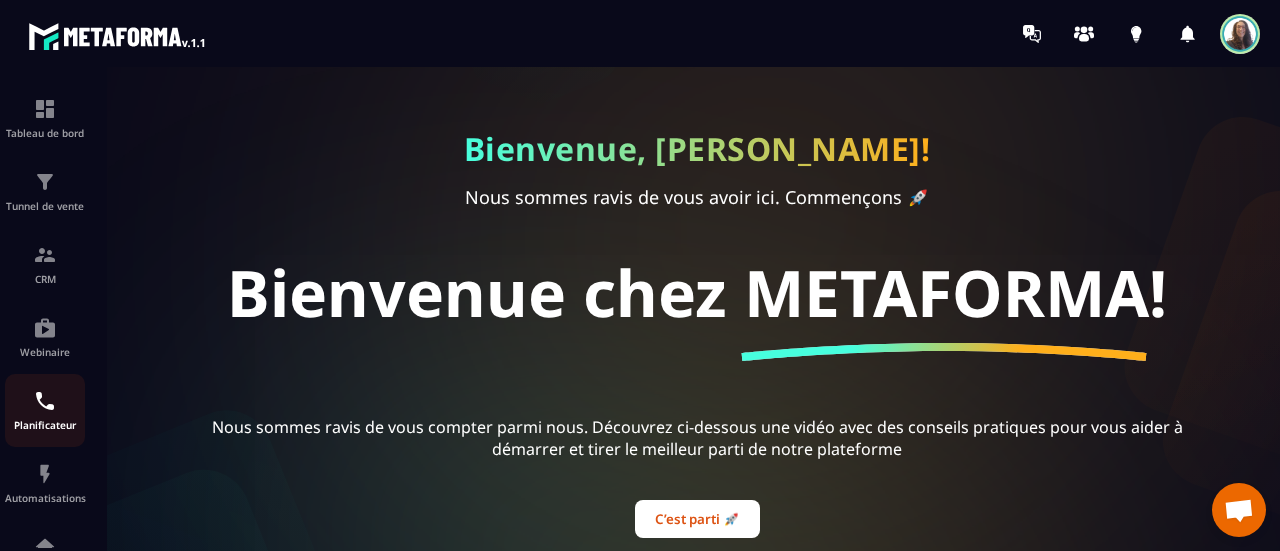 click at bounding box center [45, 401] 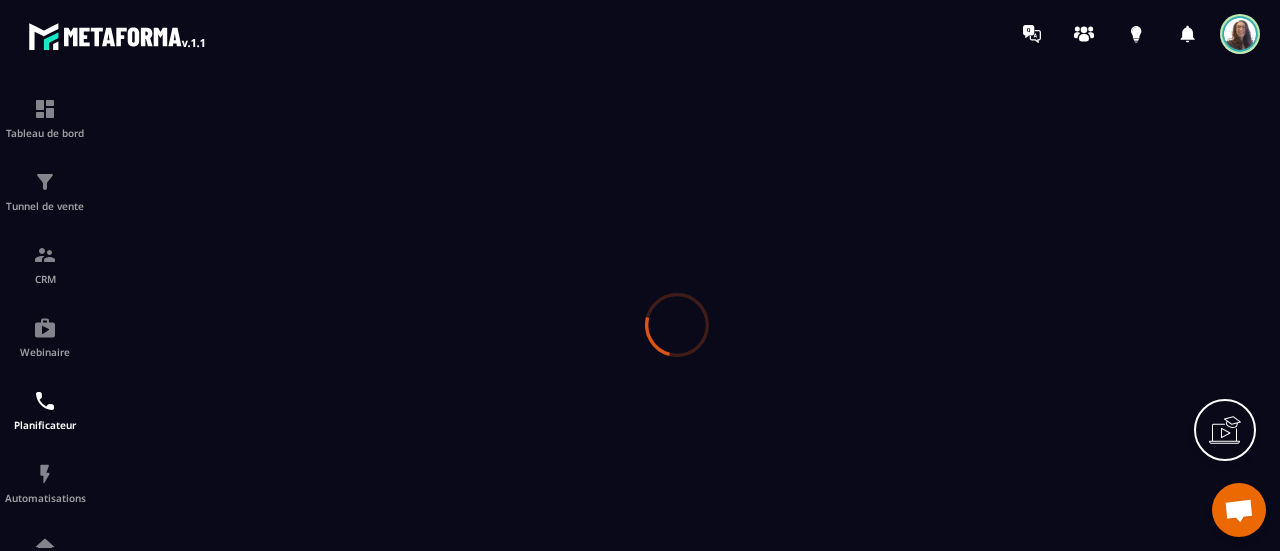 scroll, scrollTop: 0, scrollLeft: 0, axis: both 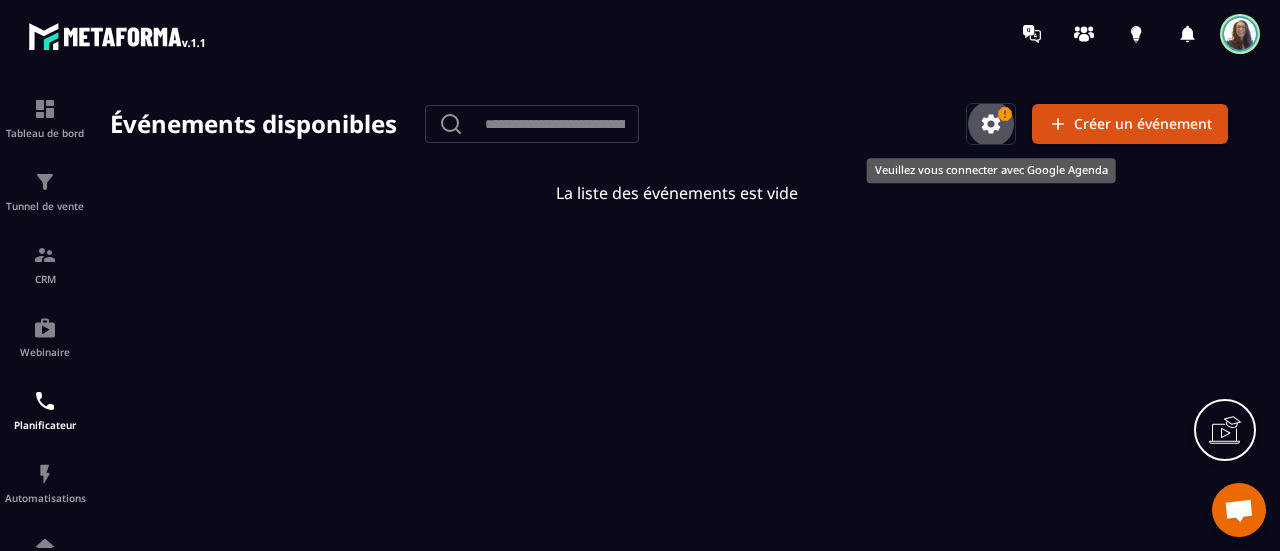 click 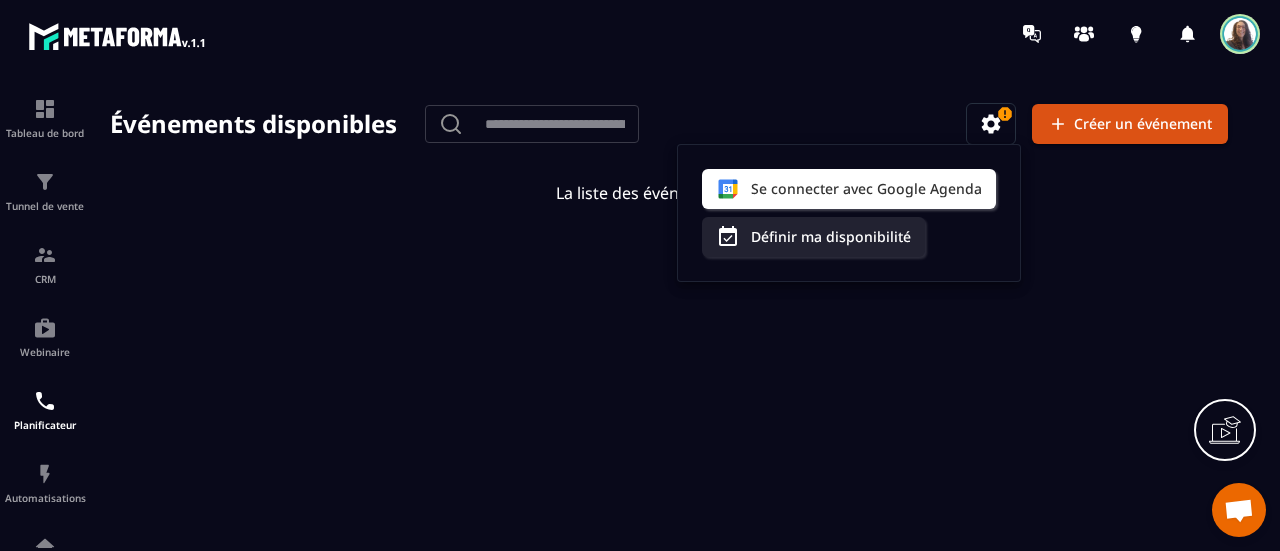 click at bounding box center [677, 325] 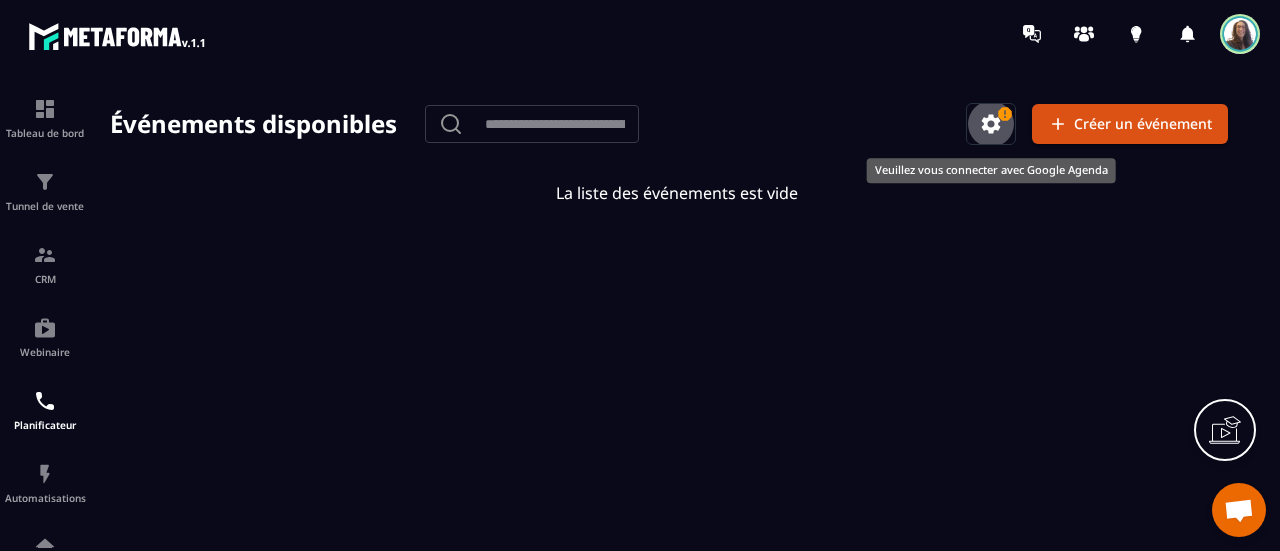click at bounding box center [991, 124] 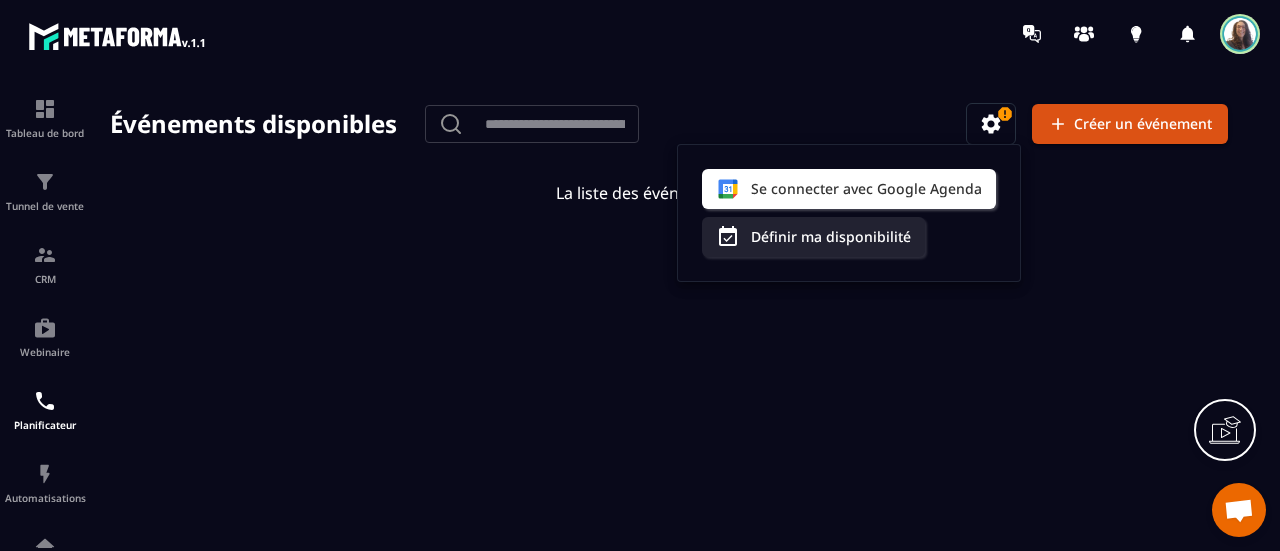 click at bounding box center [677, 325] 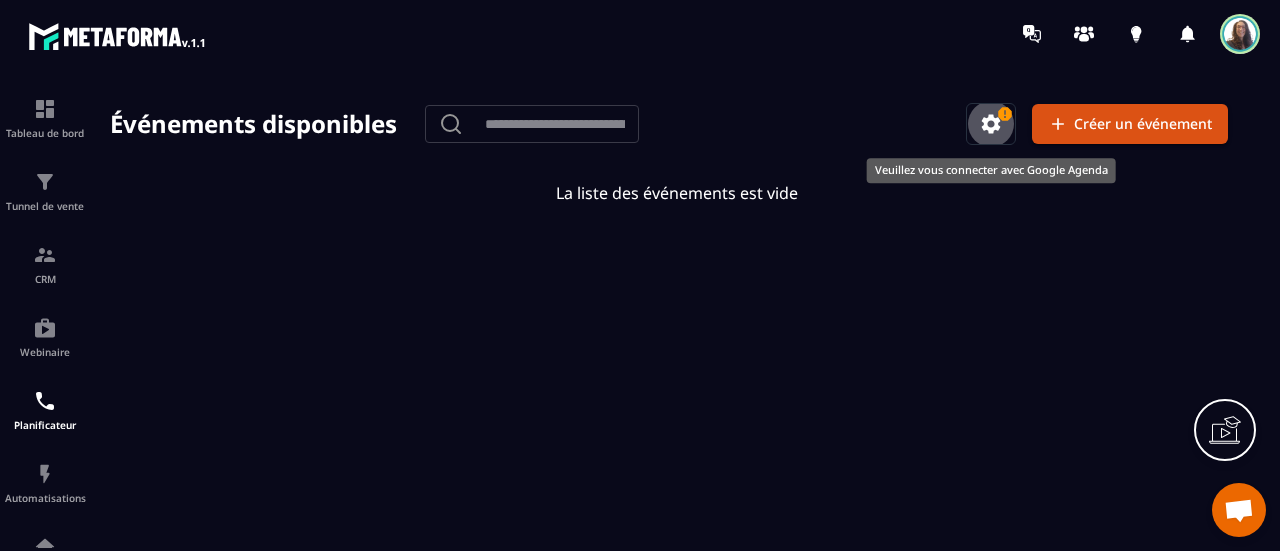 click 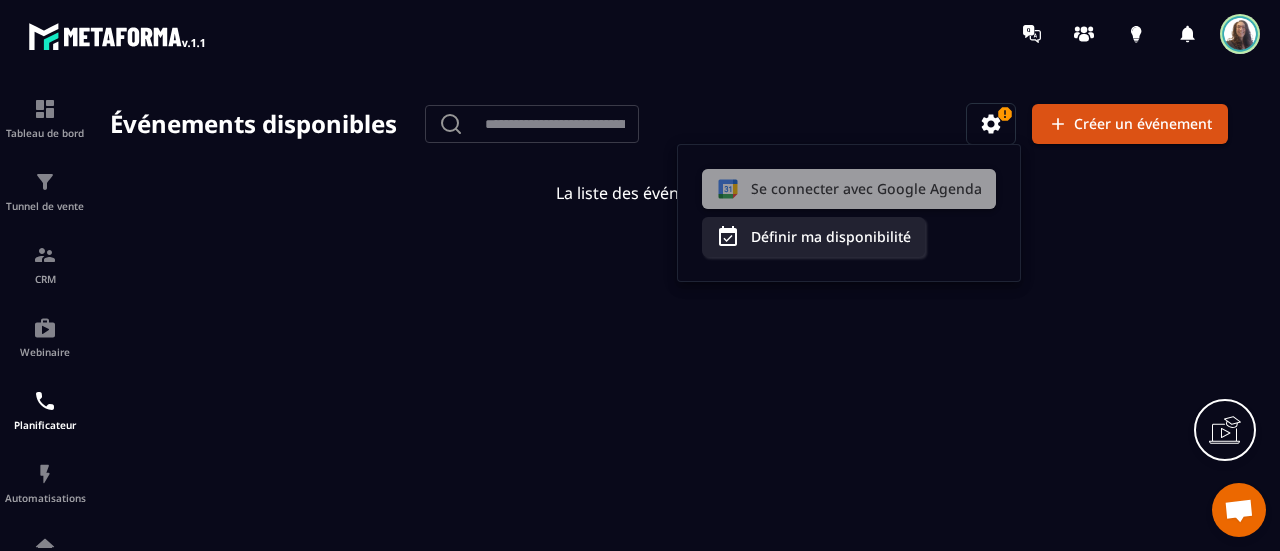 click on "Se connecter avec Google Agenda" at bounding box center [849, 189] 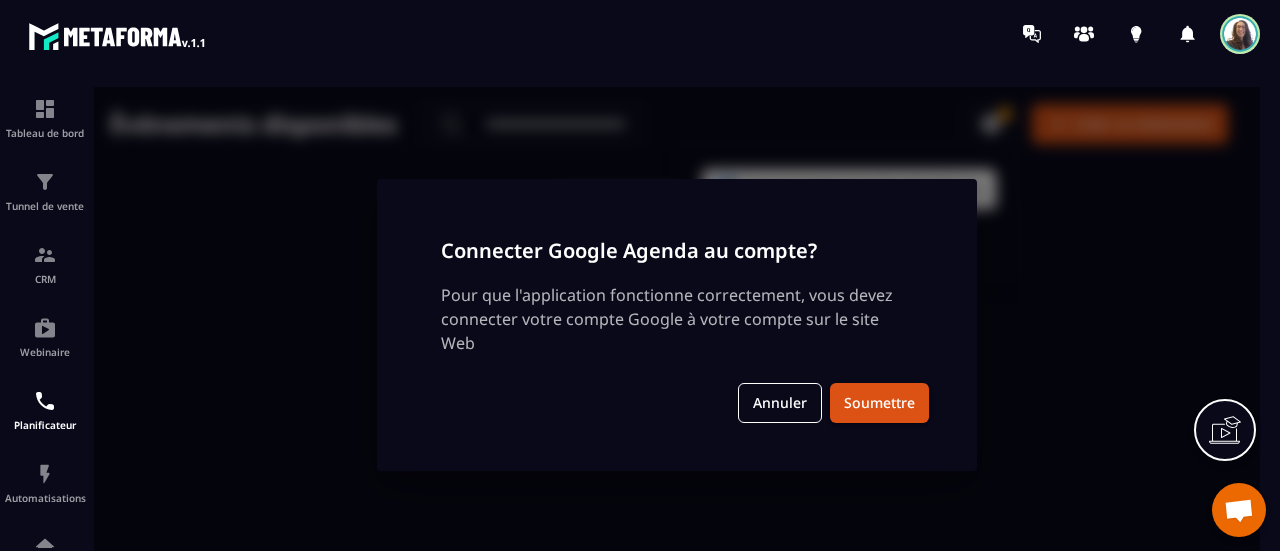 click at bounding box center (757, 33) 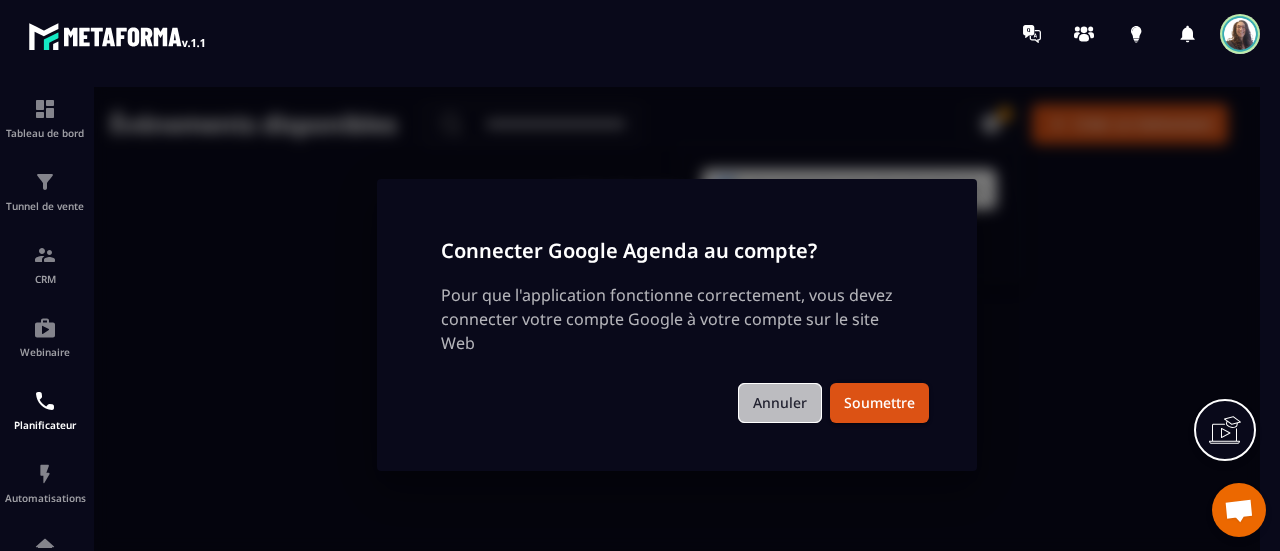 click on "Annuler" at bounding box center [780, 403] 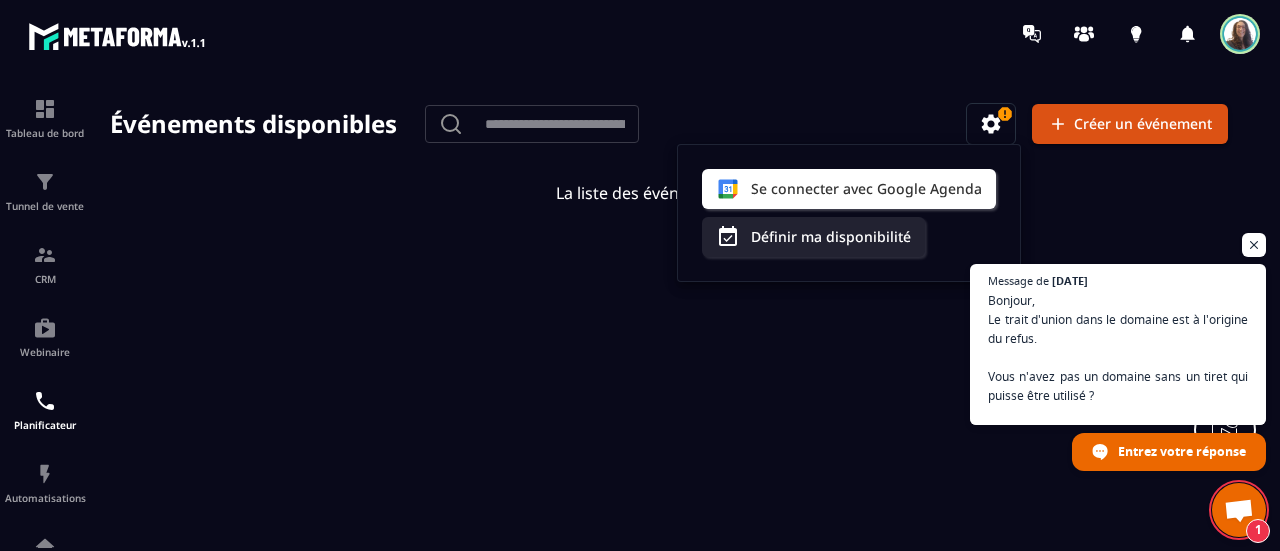 click at bounding box center (1239, 512) 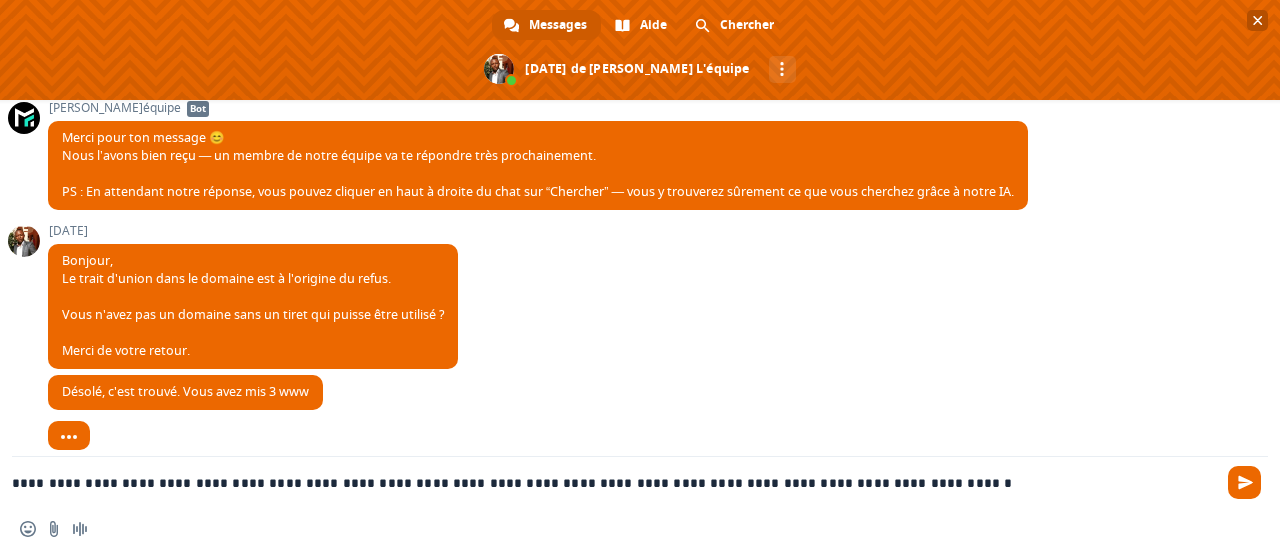 scroll, scrollTop: 1494, scrollLeft: 0, axis: vertical 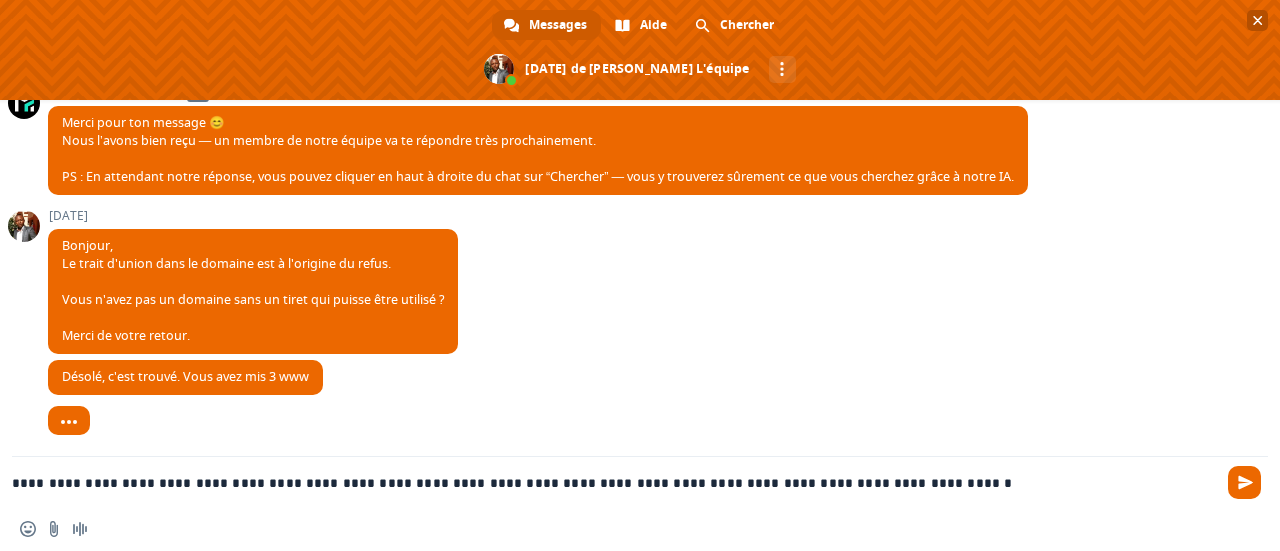 type on "**********" 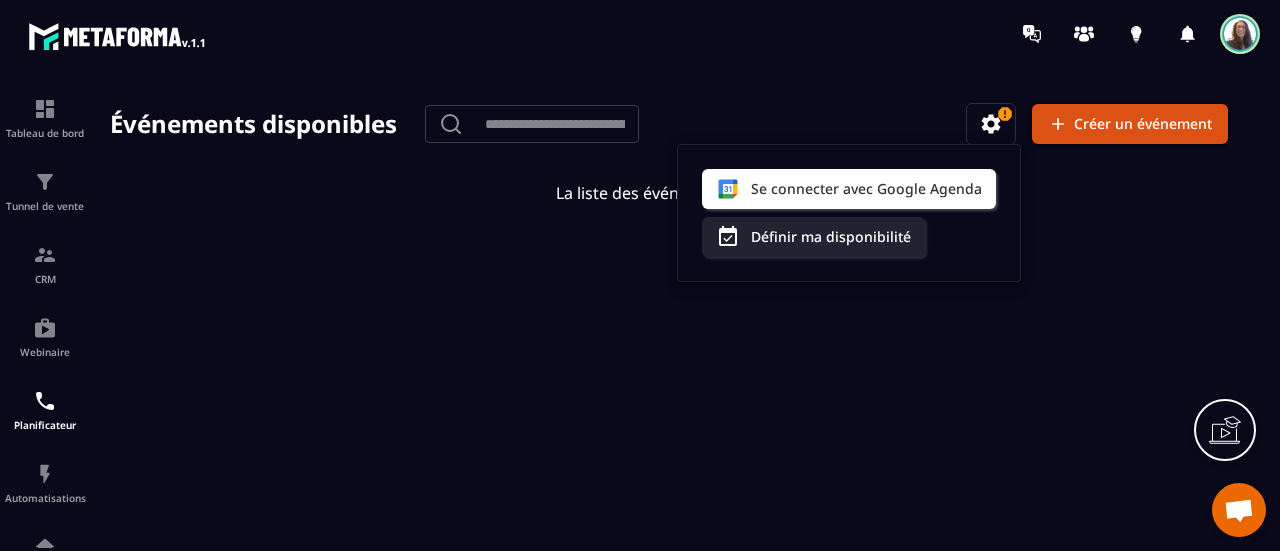 click at bounding box center [1240, 34] 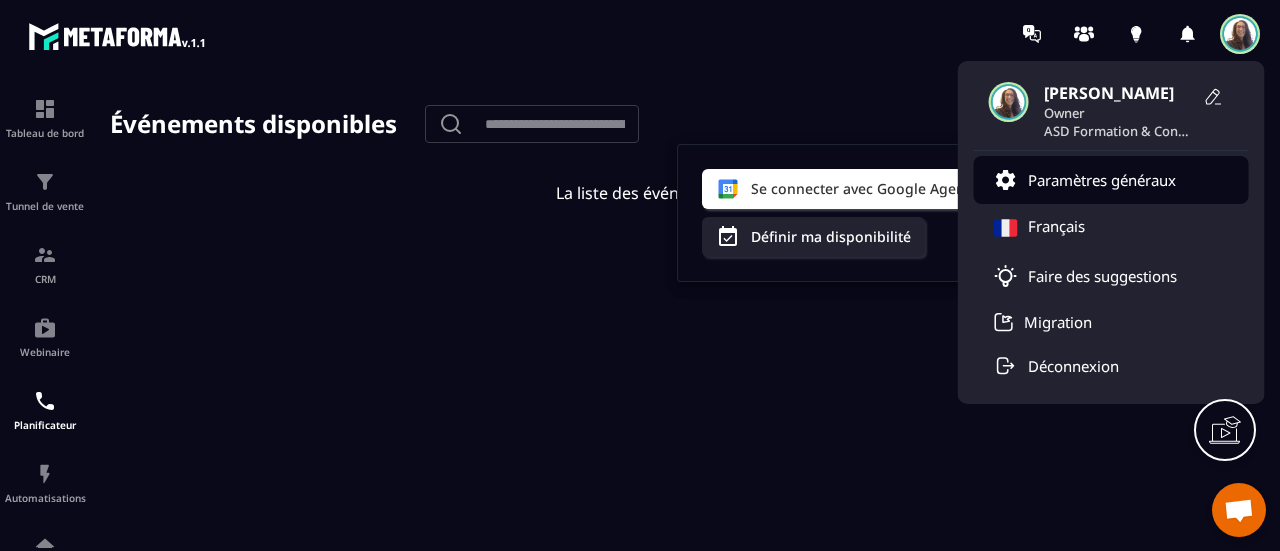 click on "Paramètres généraux" at bounding box center [1102, 180] 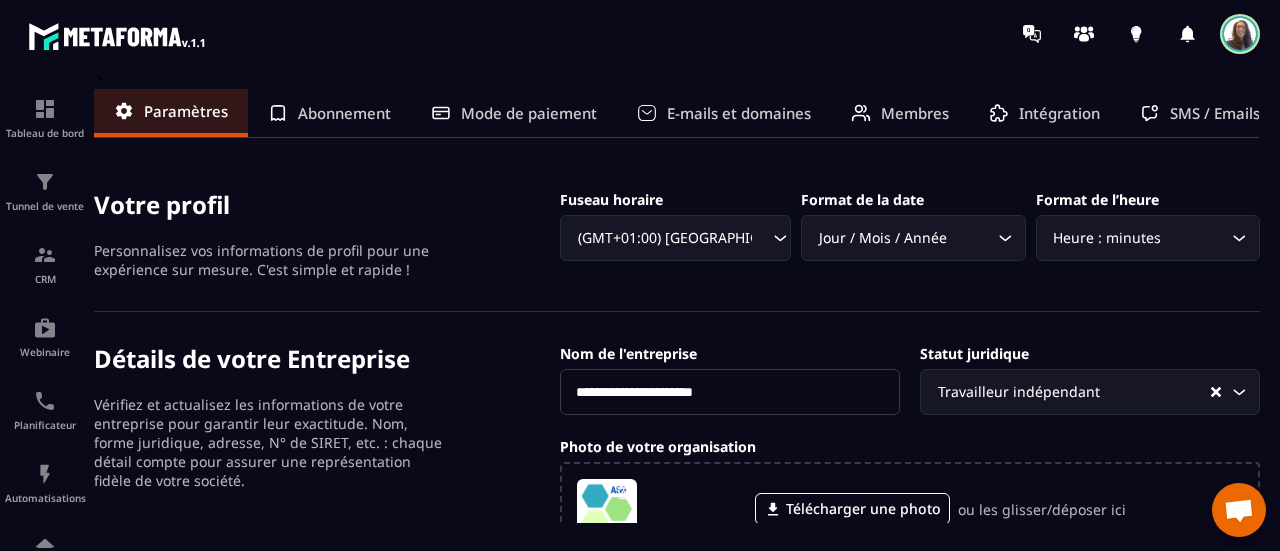 click on "**********" at bounding box center (640, 309) 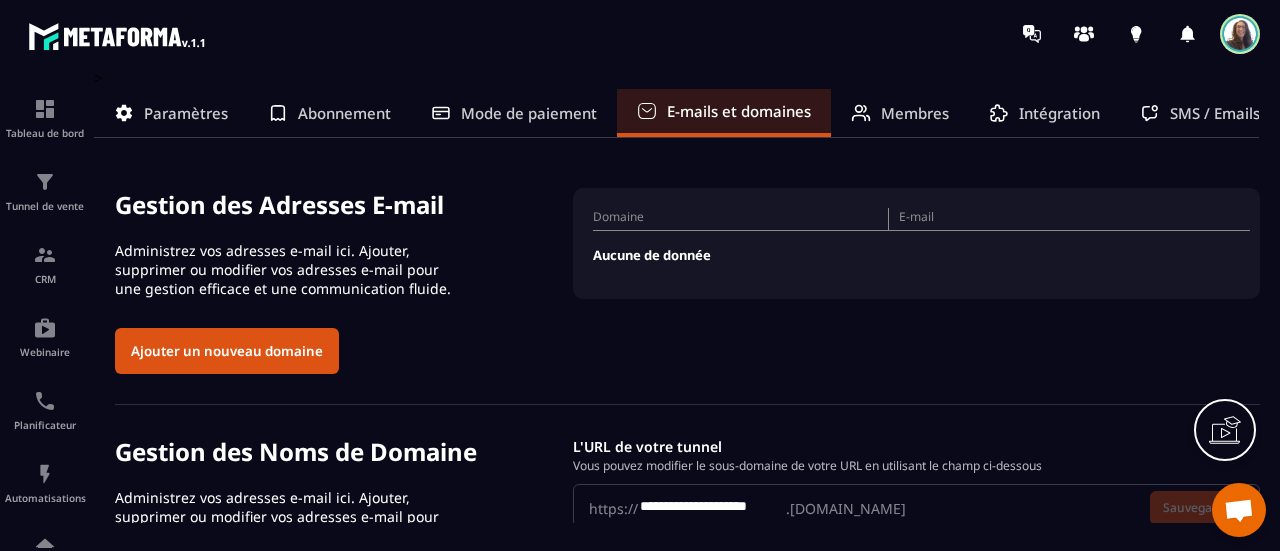 click on "Ajouter un nouveau domaine" at bounding box center [227, 351] 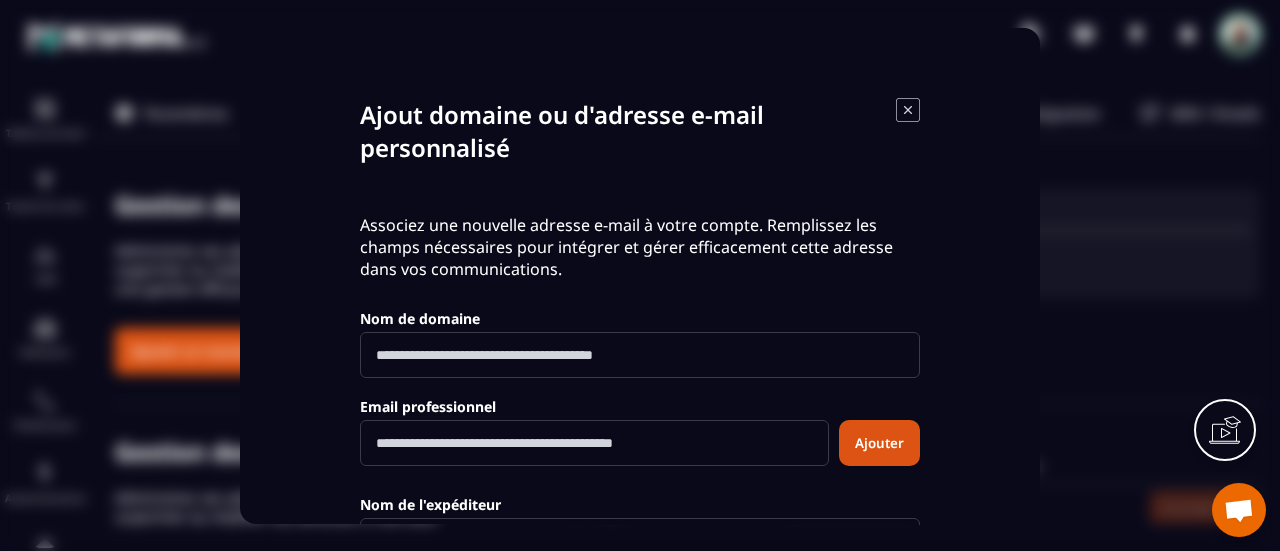 click at bounding box center (640, 355) 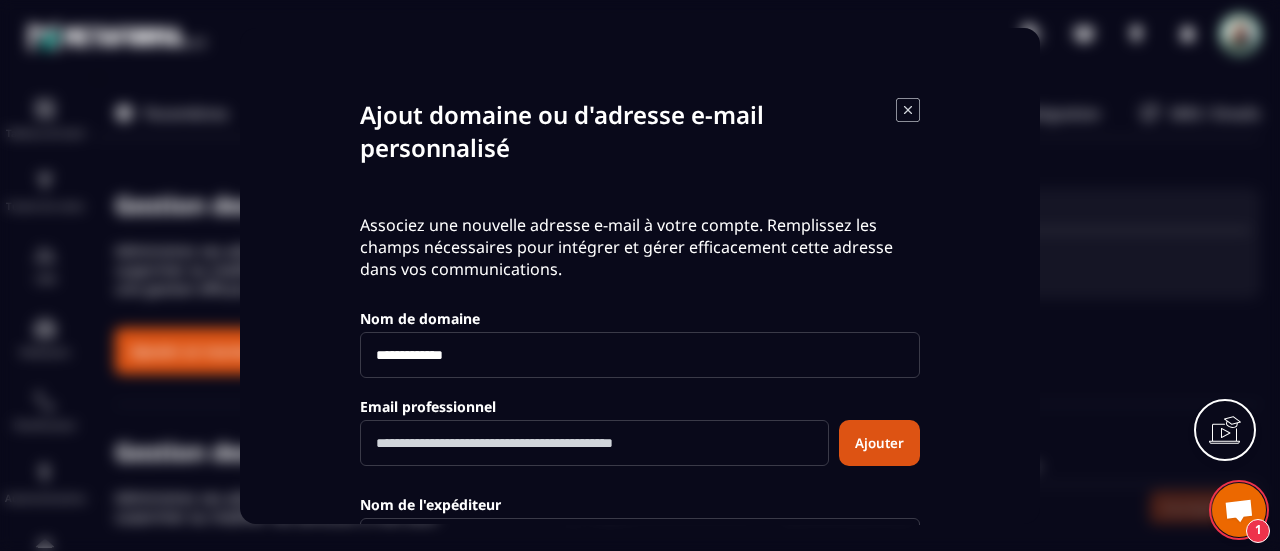 click on "**********" at bounding box center [640, 355] 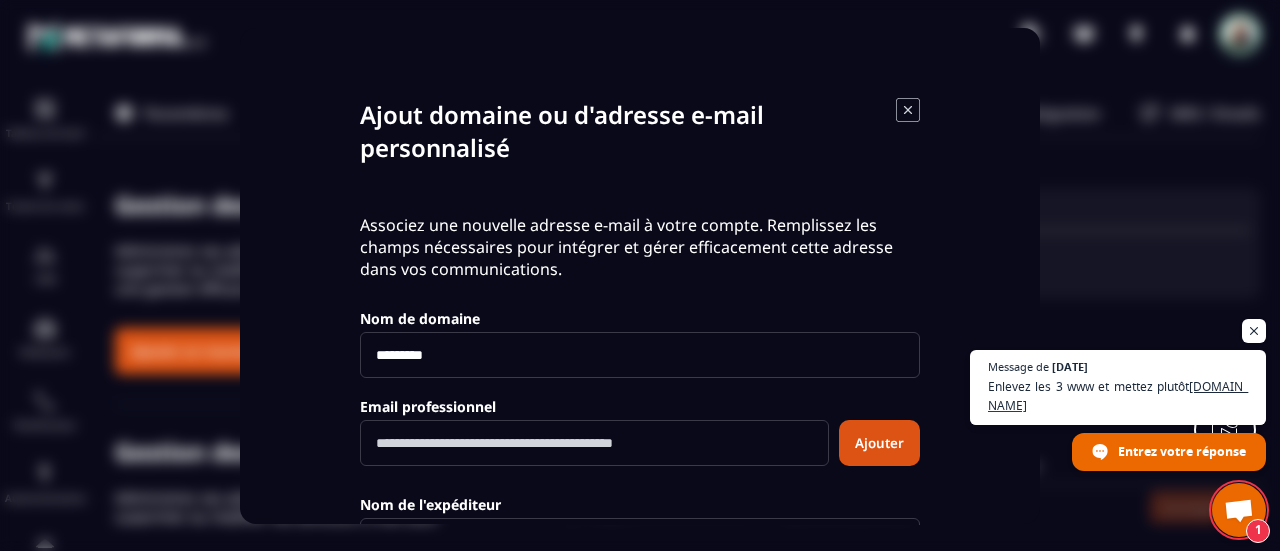 type on "*********" 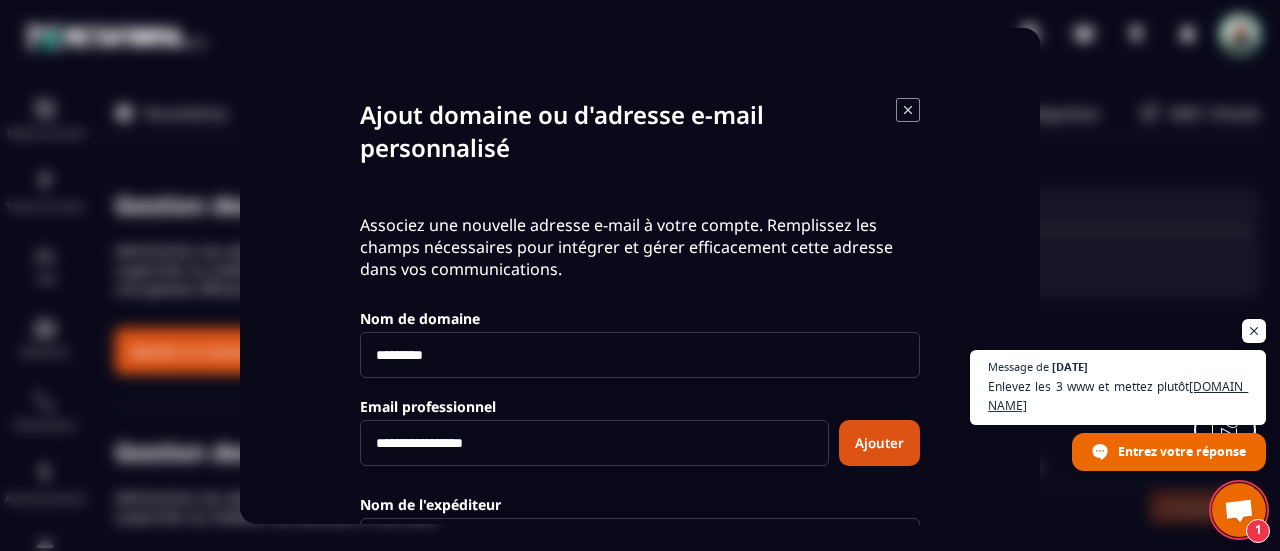 type on "**********" 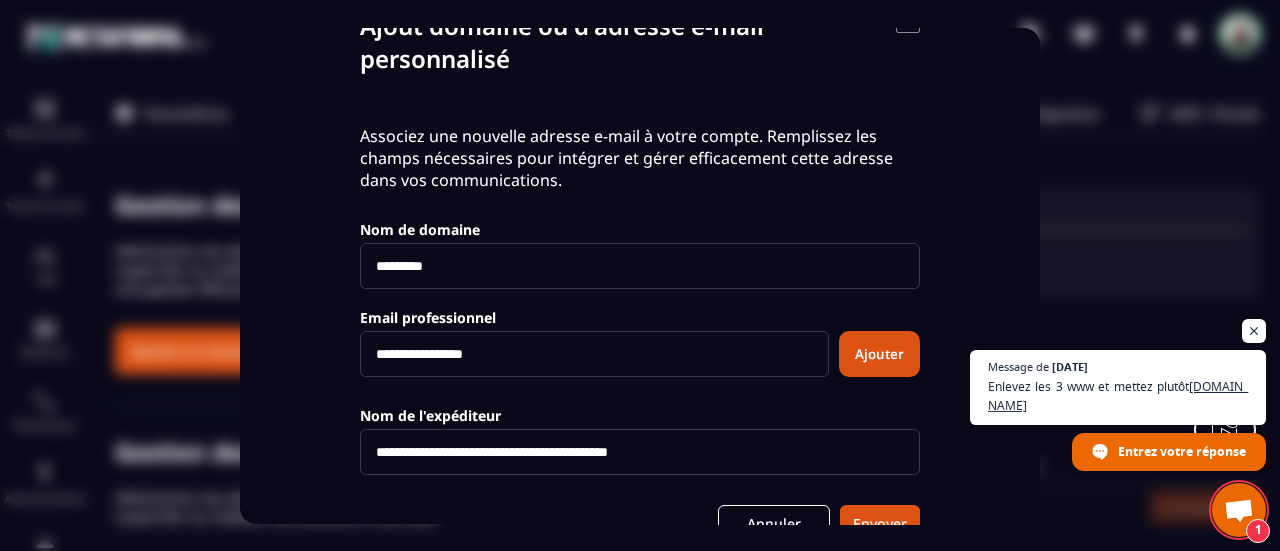 scroll, scrollTop: 175, scrollLeft: 0, axis: vertical 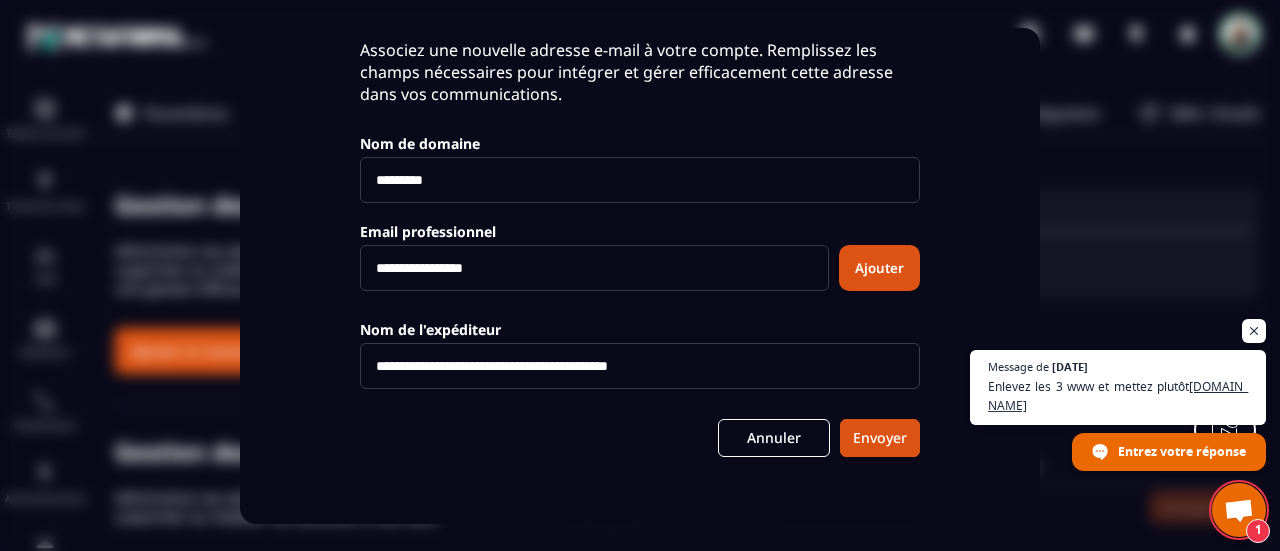 click on "**********" at bounding box center (640, 366) 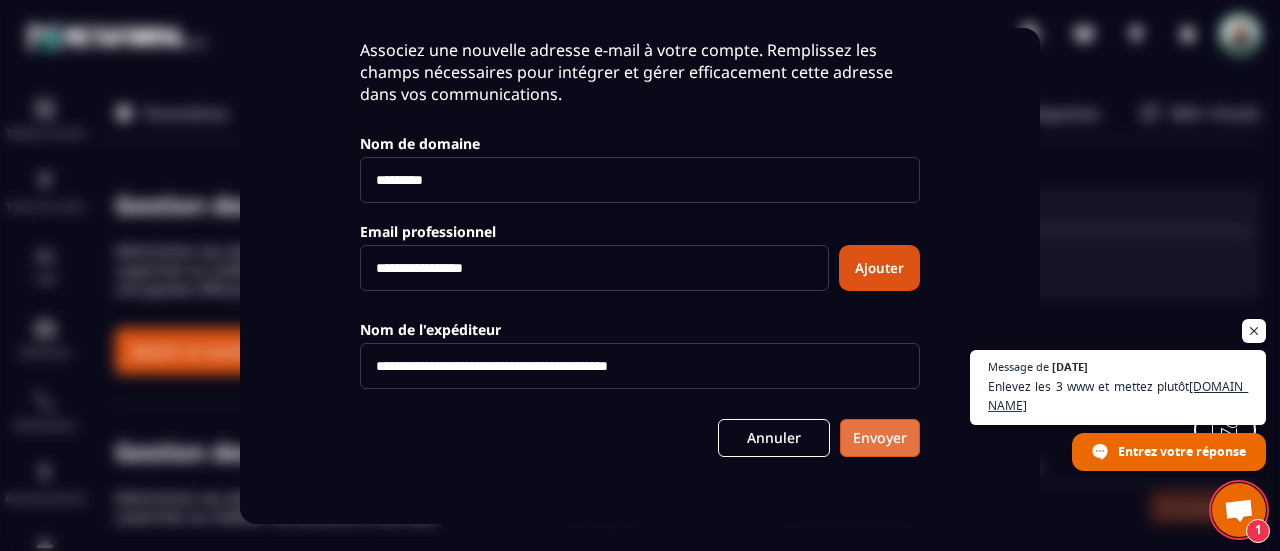 click on "Envoyer" at bounding box center [880, 438] 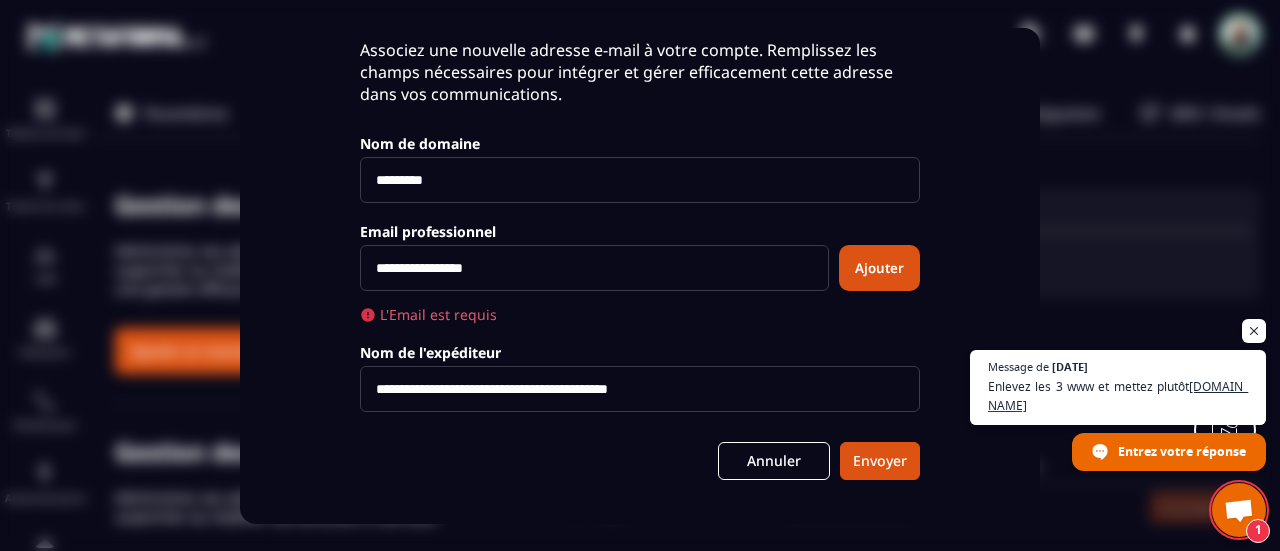 click on "Ajouter" at bounding box center [879, 268] 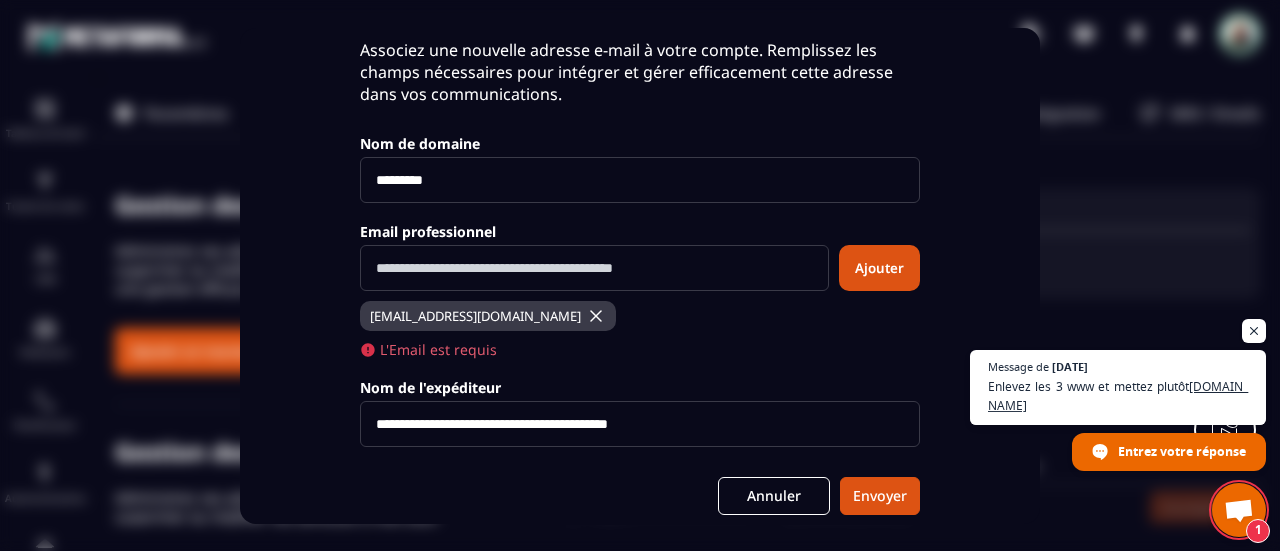 click on "Envoyer" at bounding box center (880, 496) 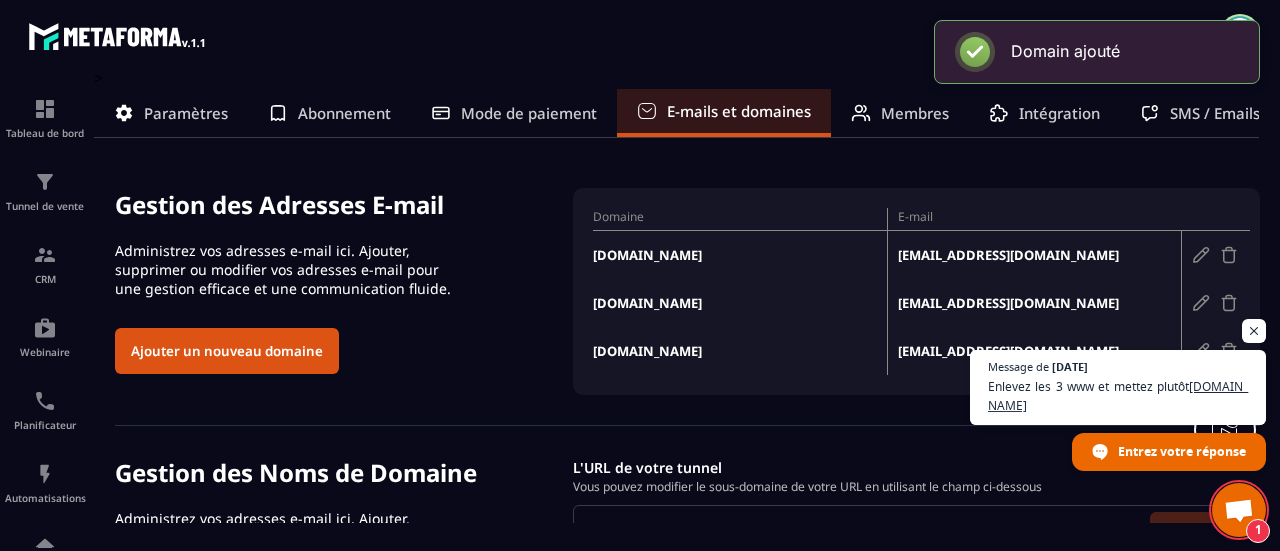 click at bounding box center (1239, 512) 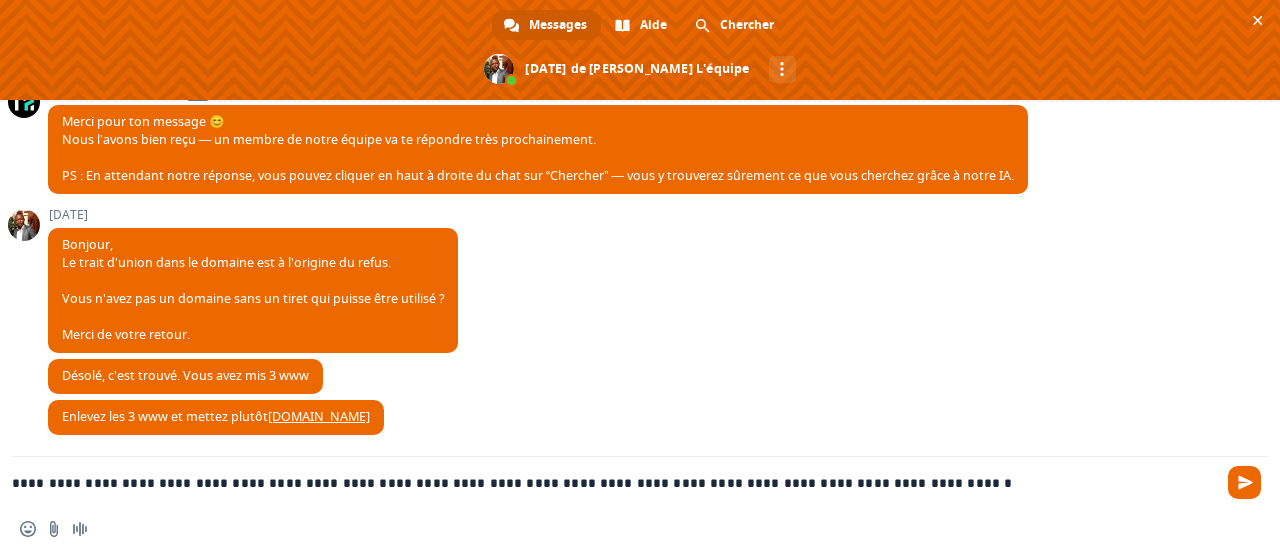 scroll, scrollTop: 1495, scrollLeft: 0, axis: vertical 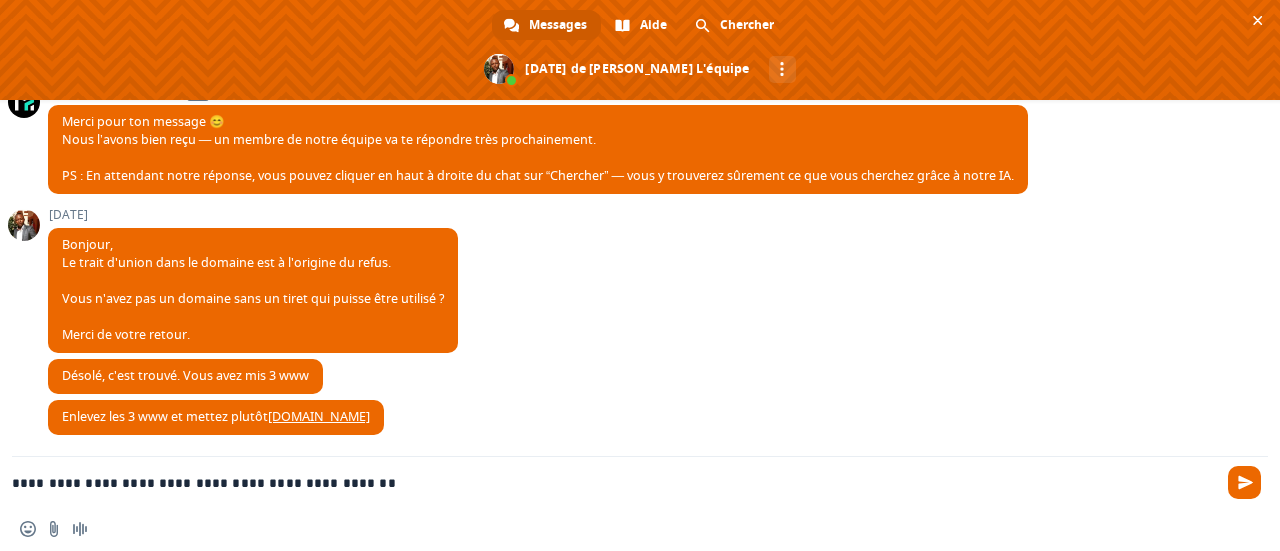 click on "**********" at bounding box center (616, 482) 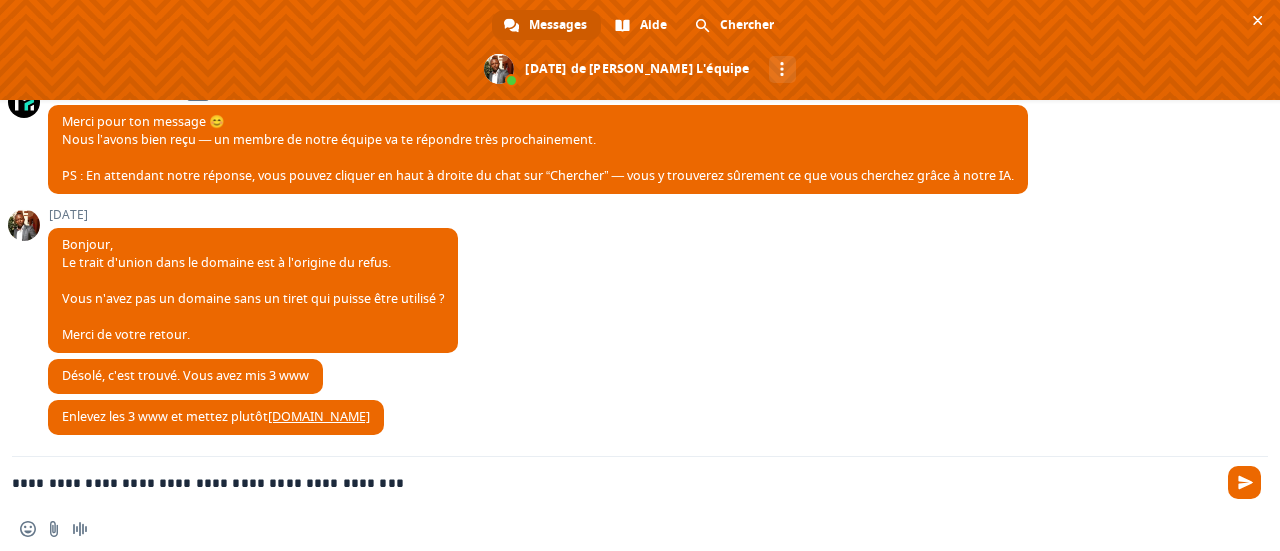 click on "**********" at bounding box center (616, 482) 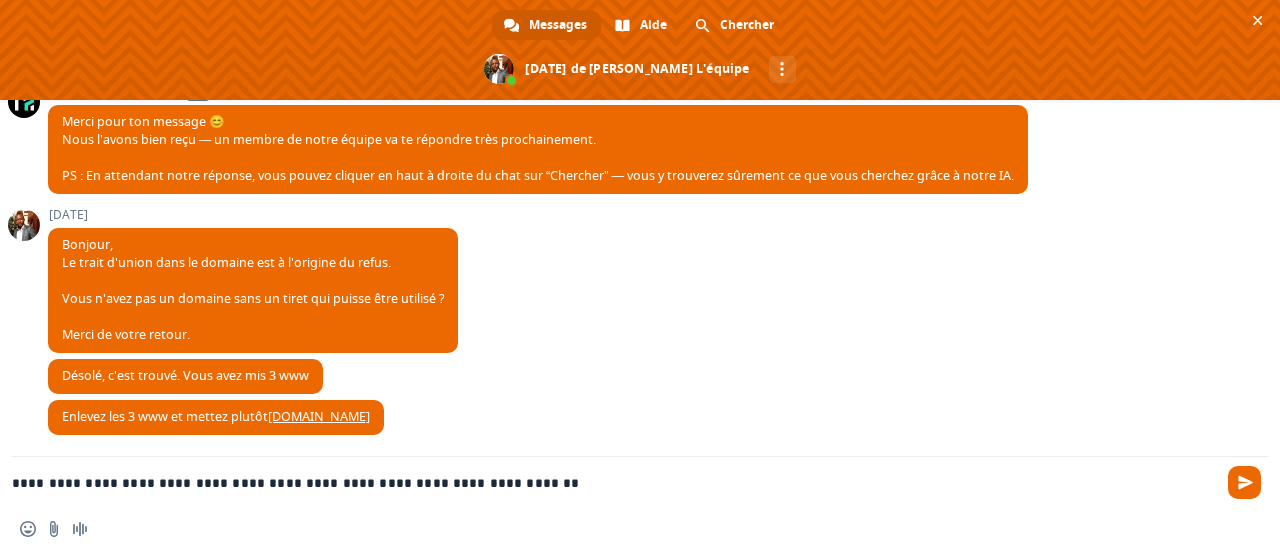 type on "**********" 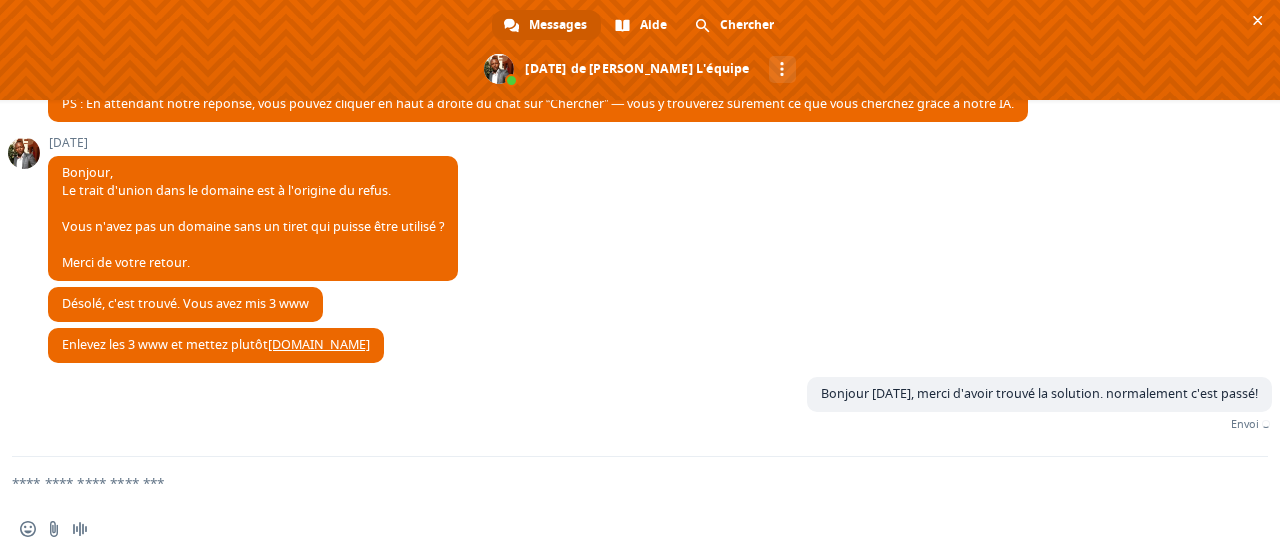scroll, scrollTop: 1545, scrollLeft: 0, axis: vertical 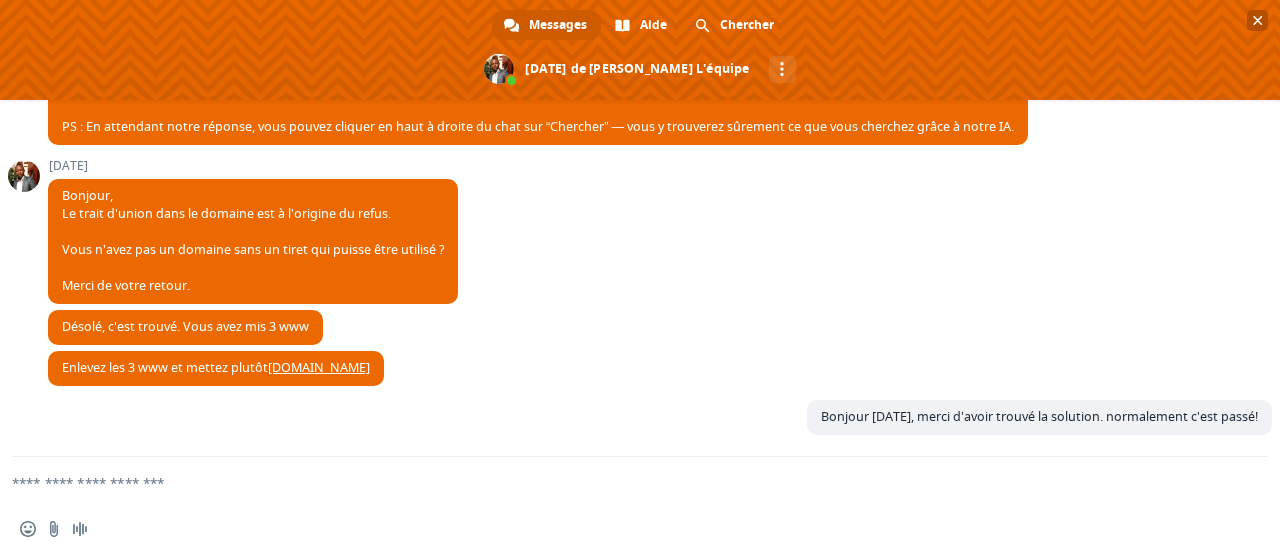 click at bounding box center (1257, 20) 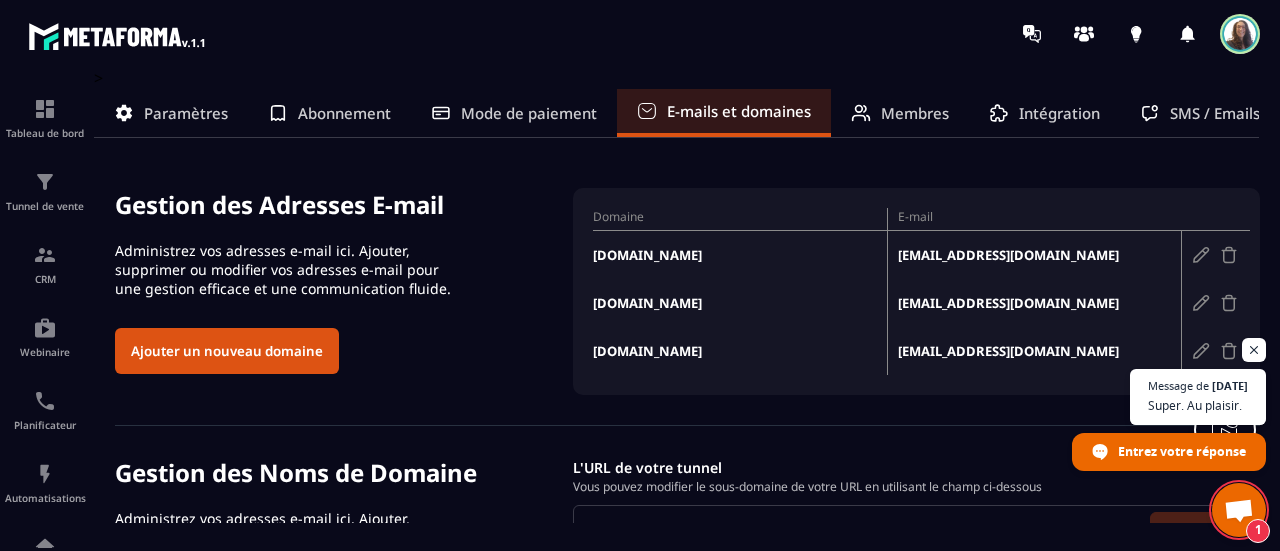 scroll, scrollTop: 1549, scrollLeft: 0, axis: vertical 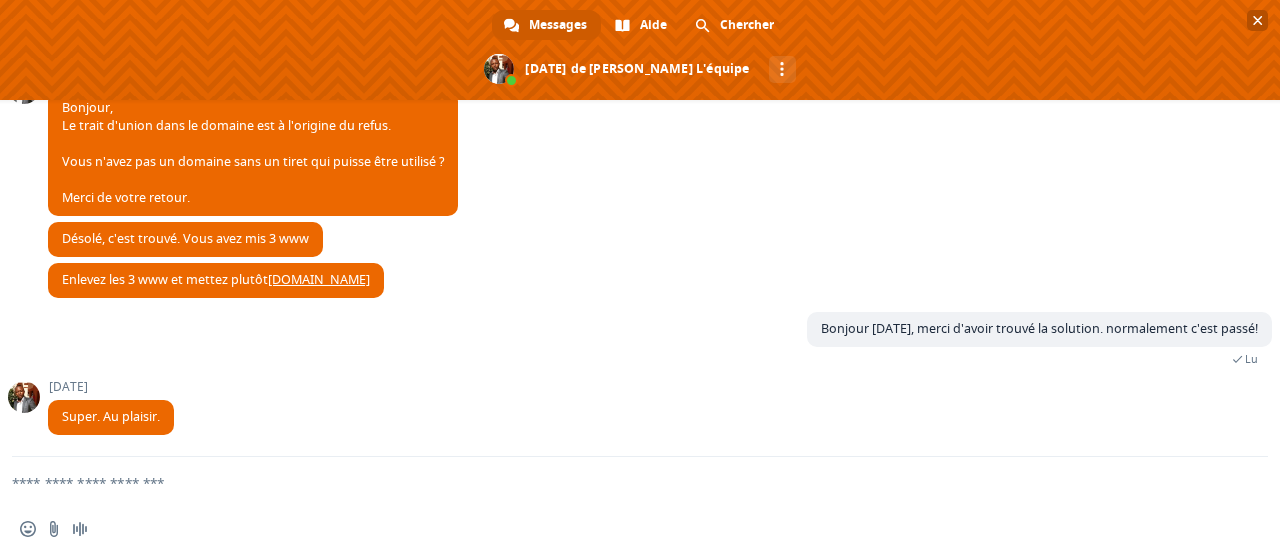 click at bounding box center [1257, 20] 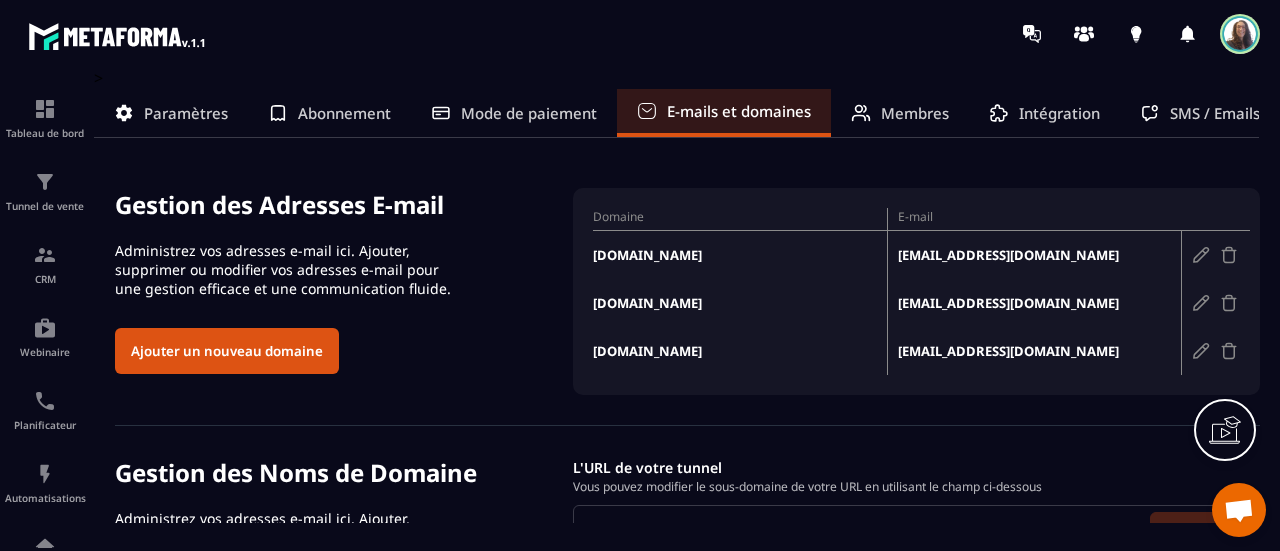 click at bounding box center (1239, 510) 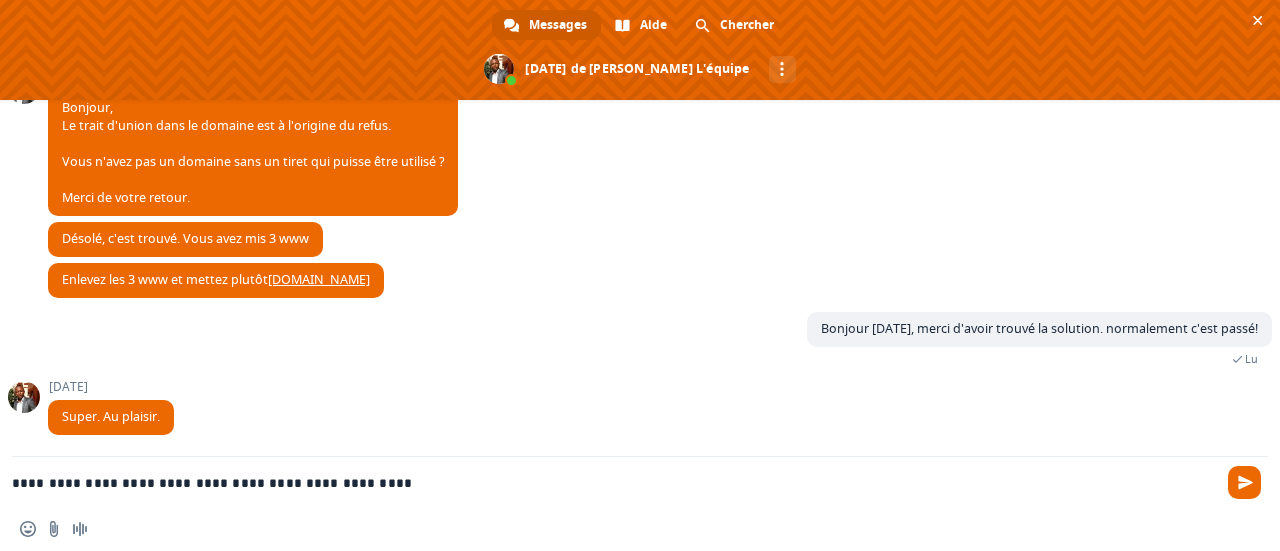 type on "**********" 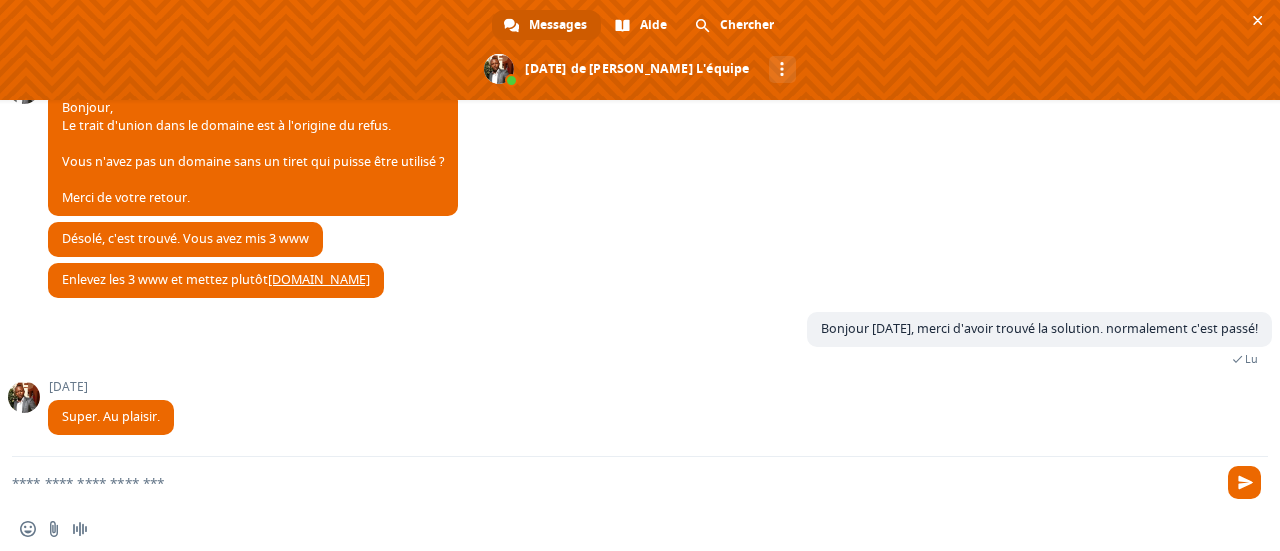 scroll, scrollTop: 1664, scrollLeft: 0, axis: vertical 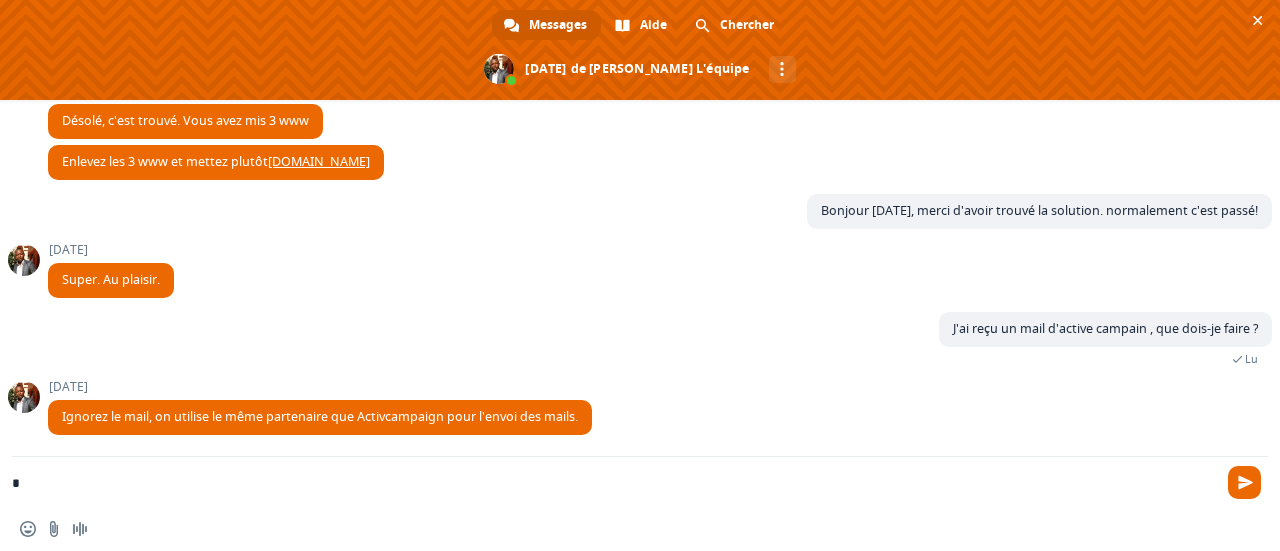 type on "**" 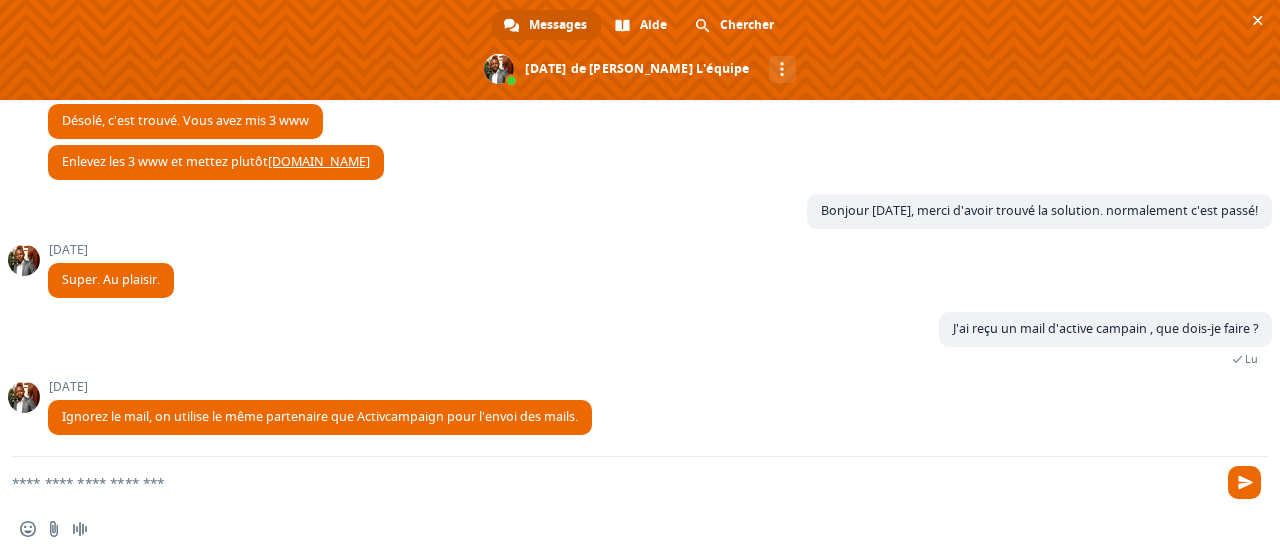 scroll, scrollTop: 1784, scrollLeft: 0, axis: vertical 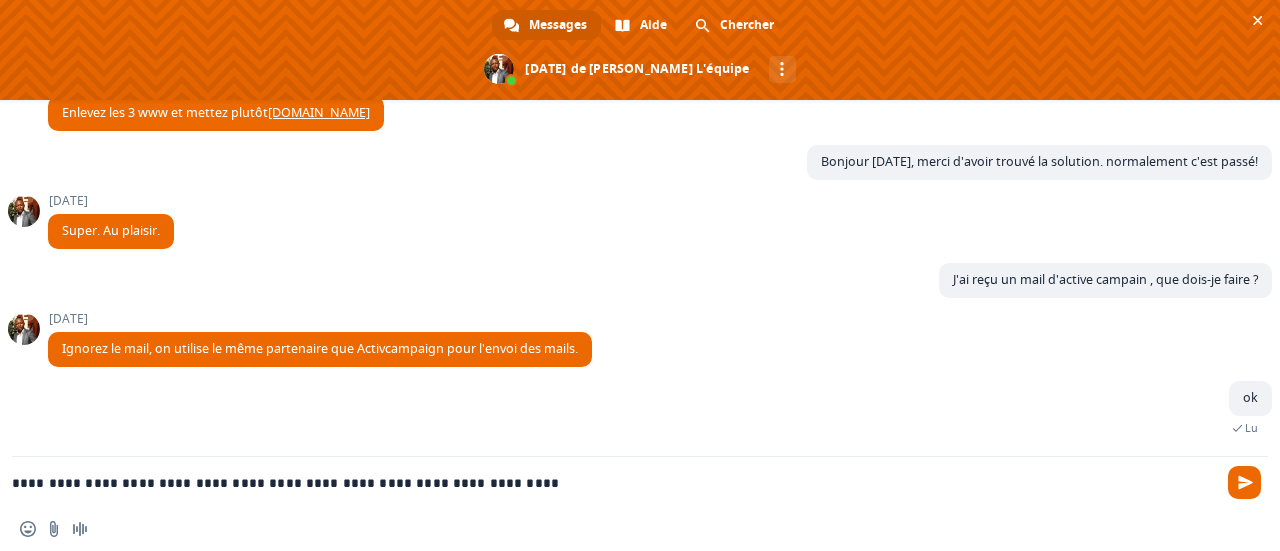 click on "**********" at bounding box center (616, 482) 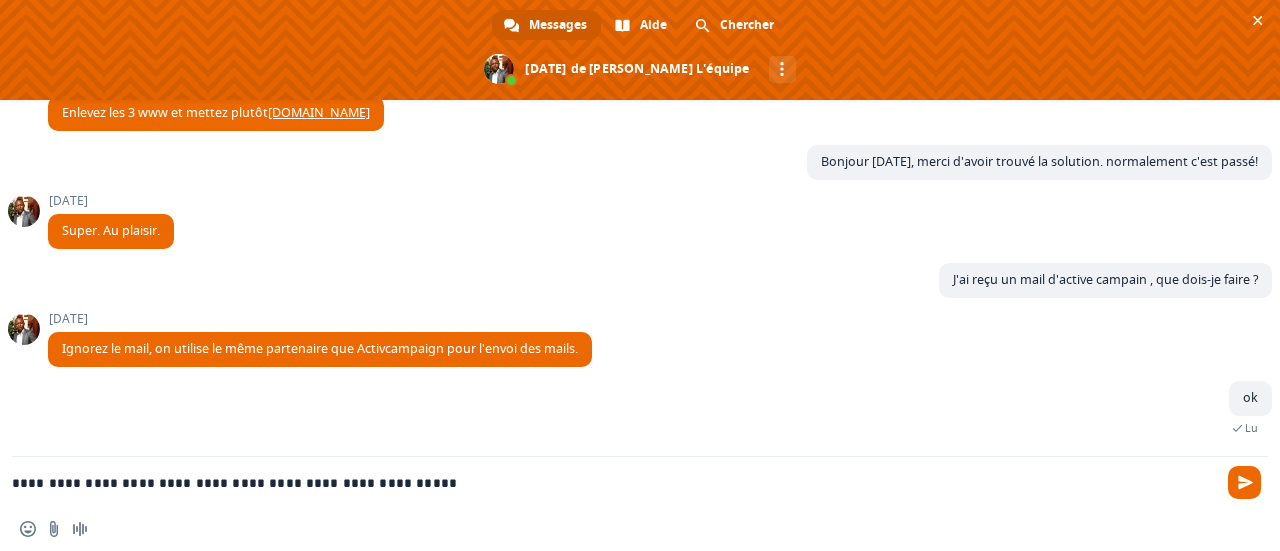 click on "**********" at bounding box center [616, 482] 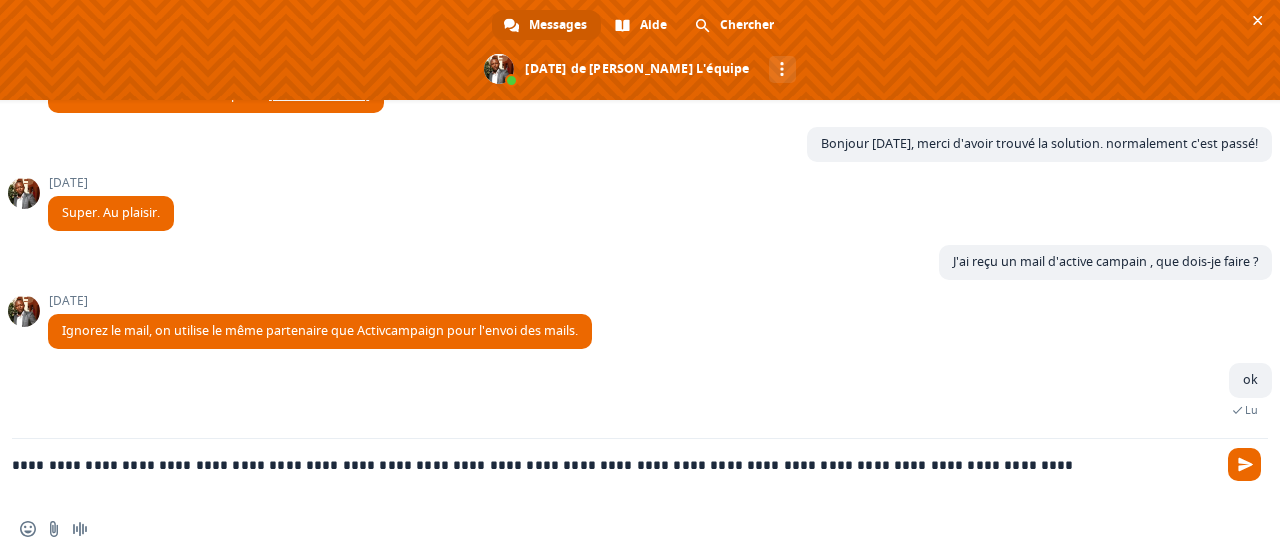scroll, scrollTop: 1802, scrollLeft: 0, axis: vertical 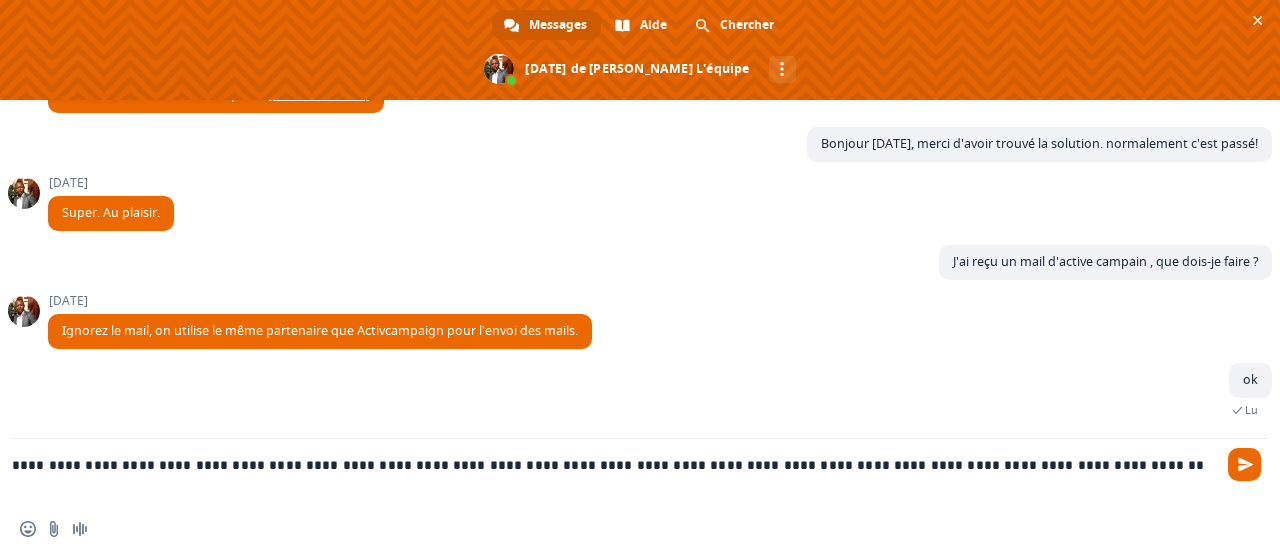 type on "**********" 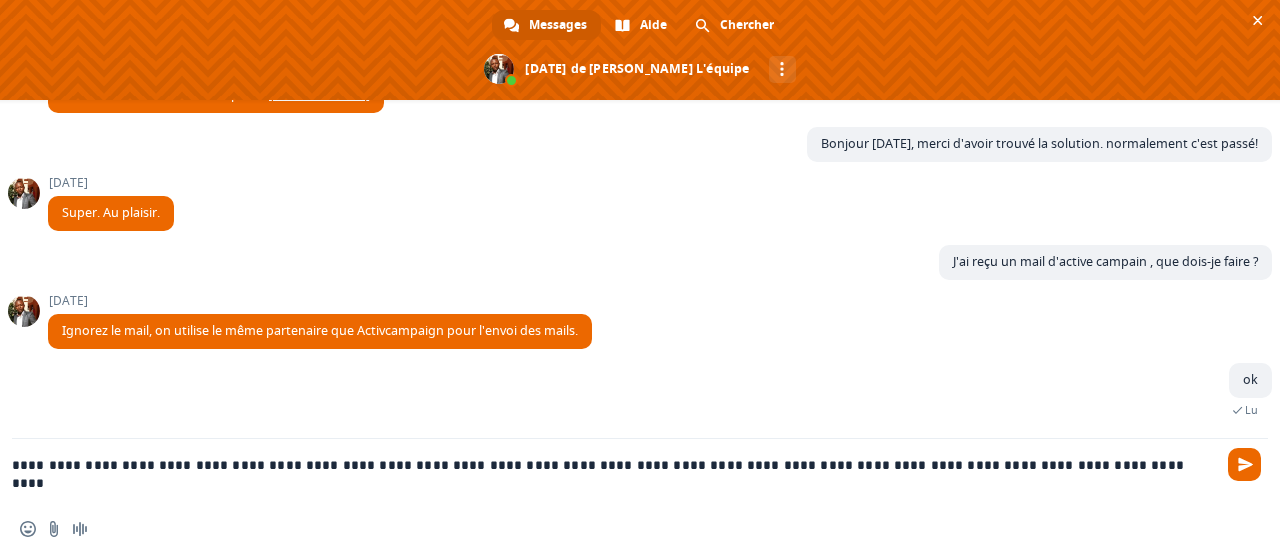 type 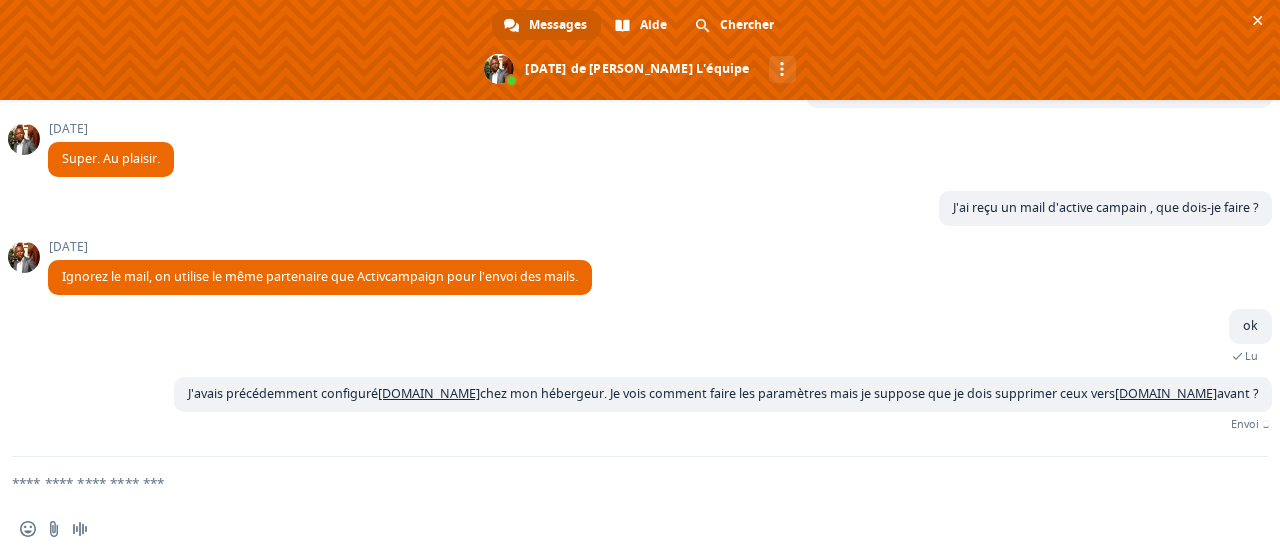 scroll, scrollTop: 1902, scrollLeft: 0, axis: vertical 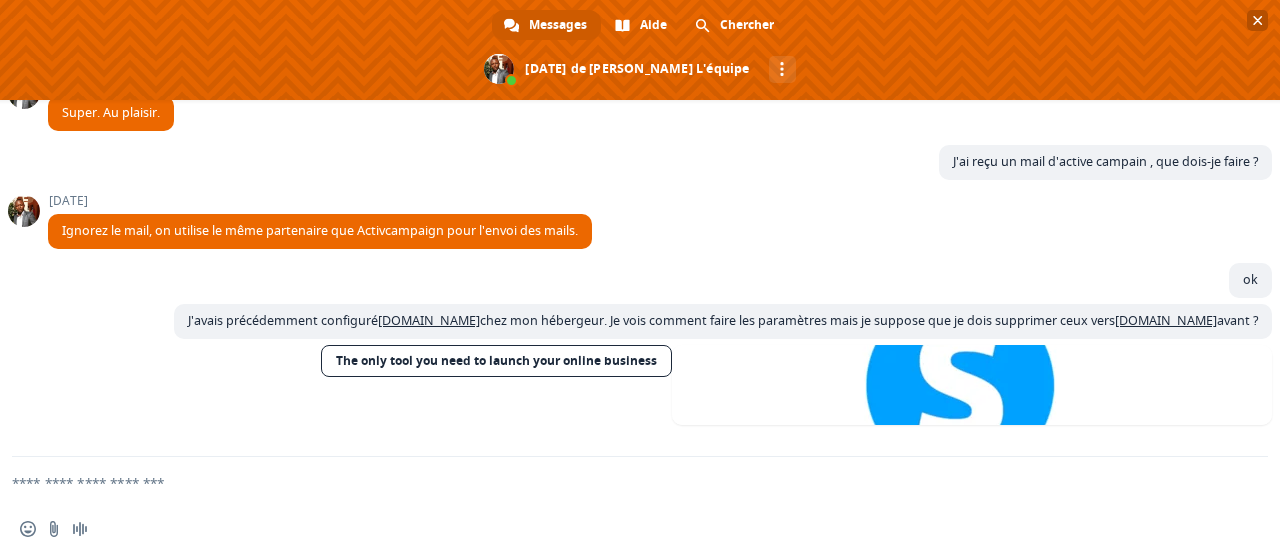 click at bounding box center (1258, 20) 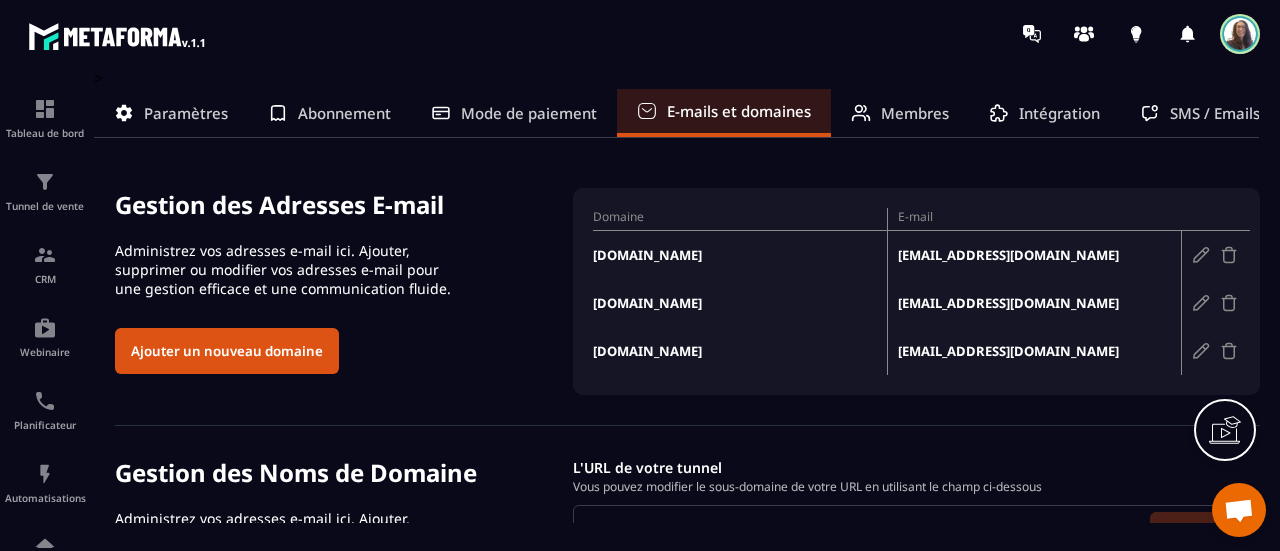 click on "**********" at bounding box center [640, 309] 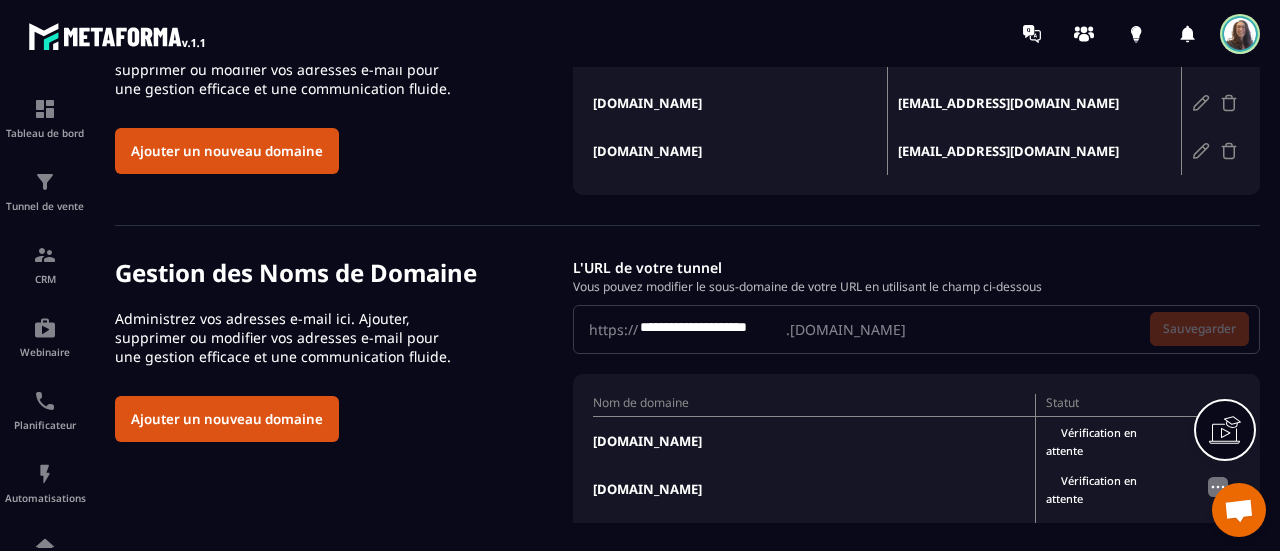 scroll, scrollTop: 282, scrollLeft: 0, axis: vertical 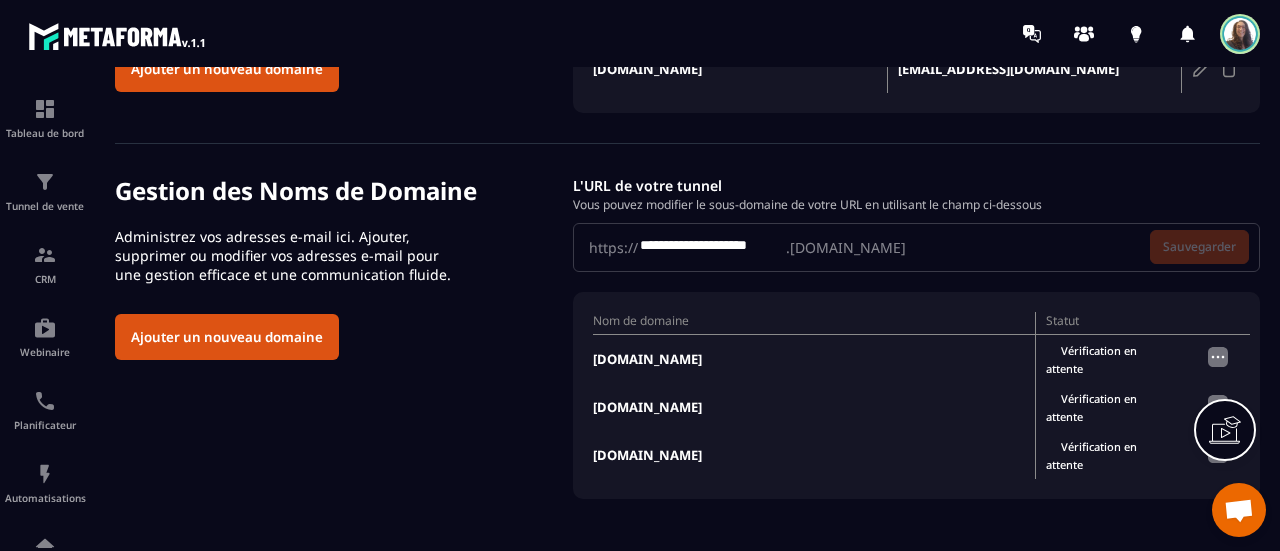 click at bounding box center [1218, 357] 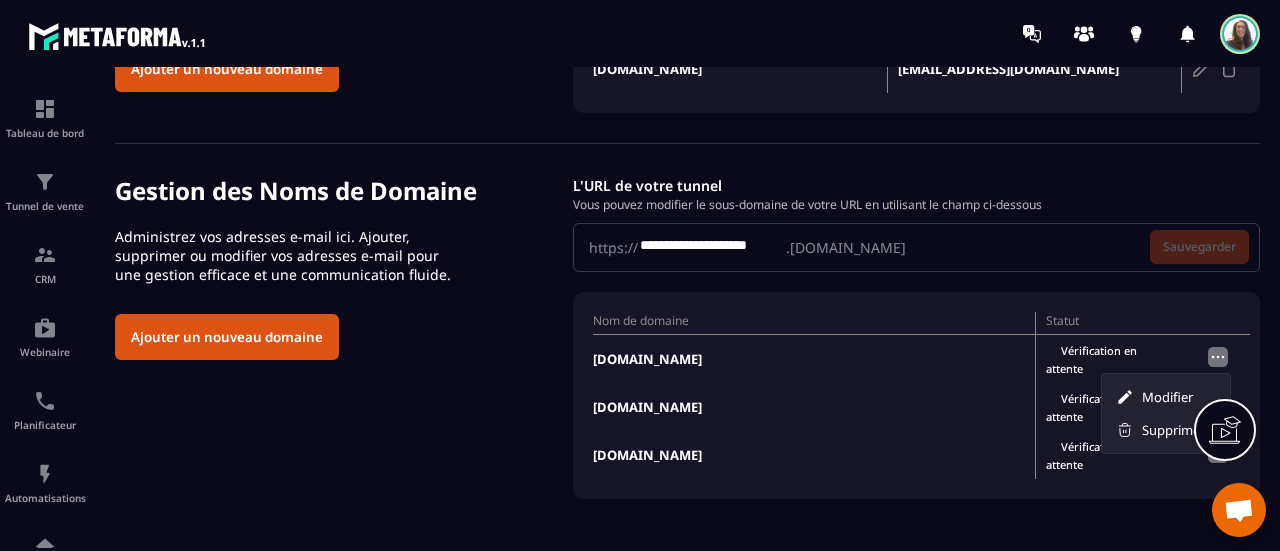 click on "Modifier" at bounding box center [1167, 397] 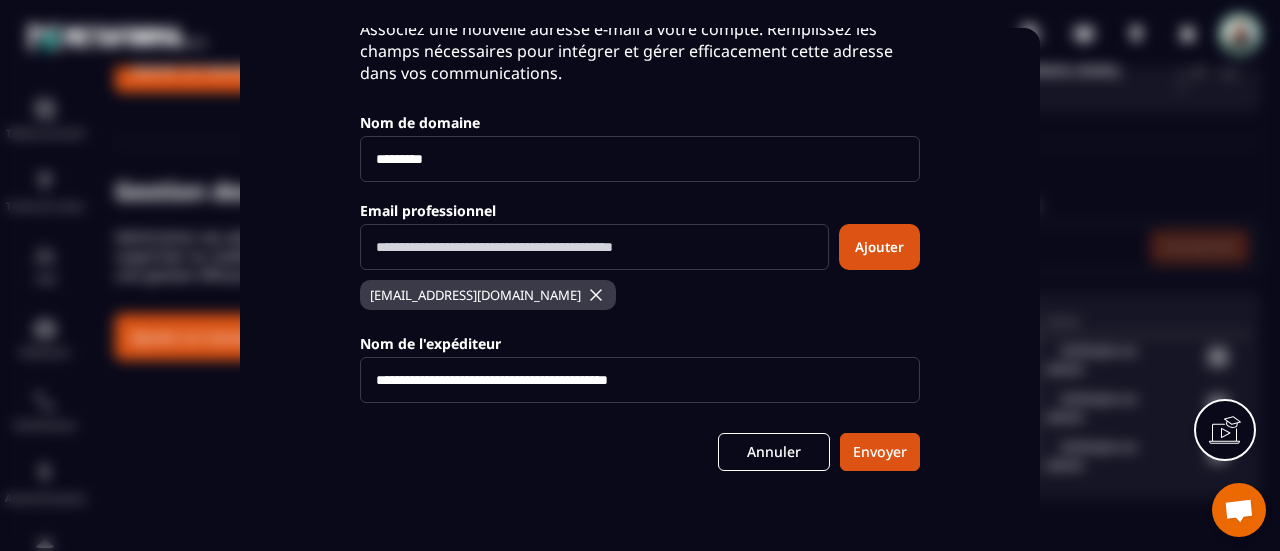 scroll, scrollTop: 200, scrollLeft: 0, axis: vertical 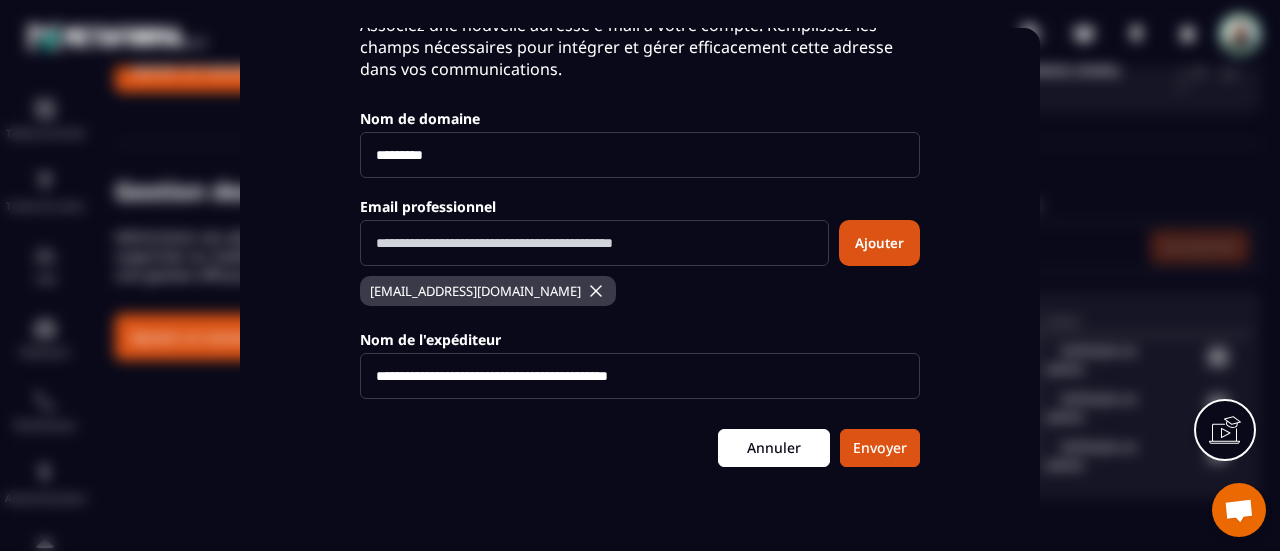 click on "Annuler" at bounding box center (774, 448) 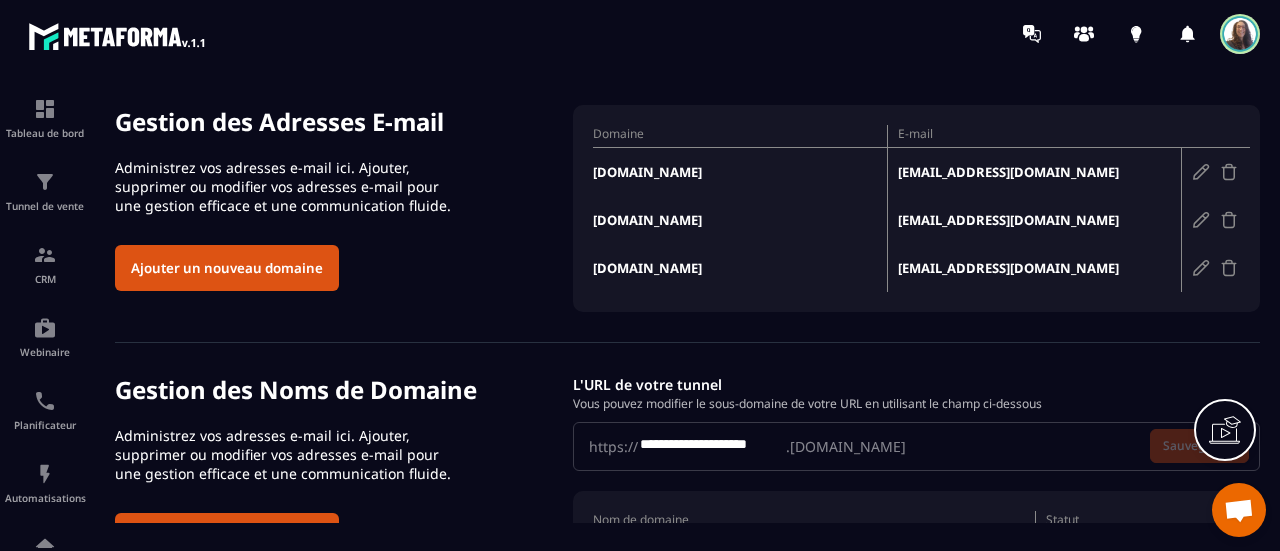 scroll, scrollTop: 0, scrollLeft: 0, axis: both 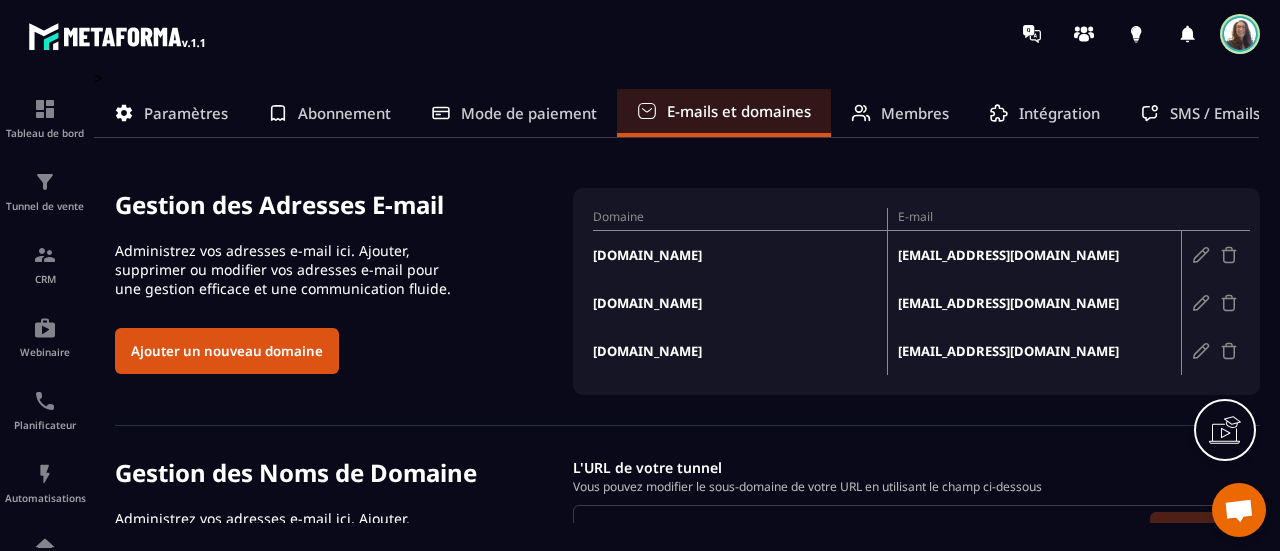 click on "Intégration" at bounding box center (1059, 113) 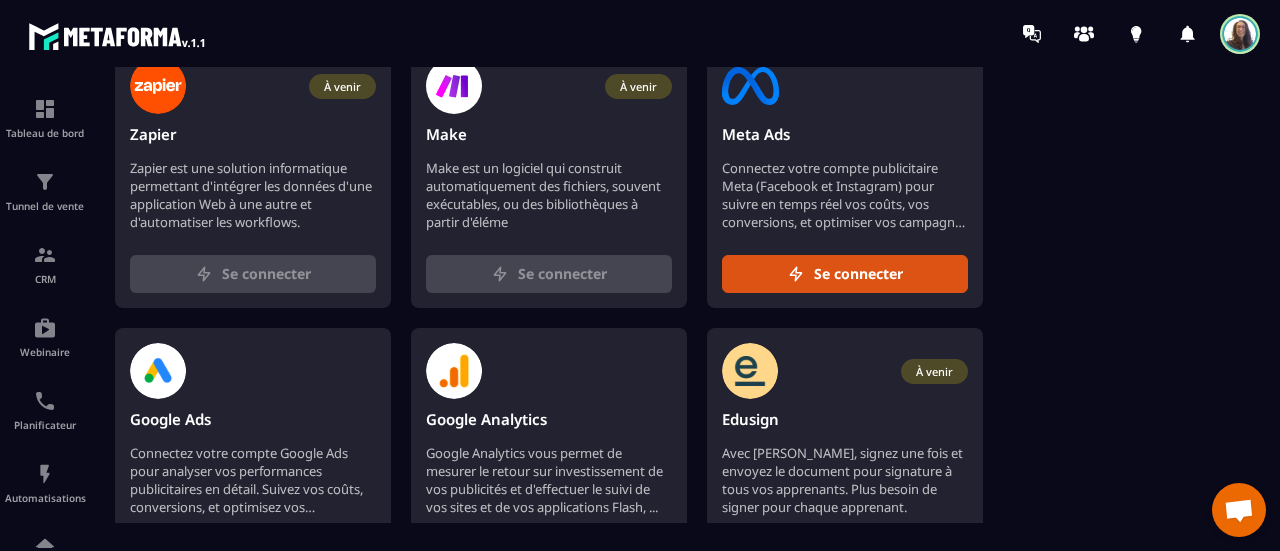 scroll, scrollTop: 244, scrollLeft: 0, axis: vertical 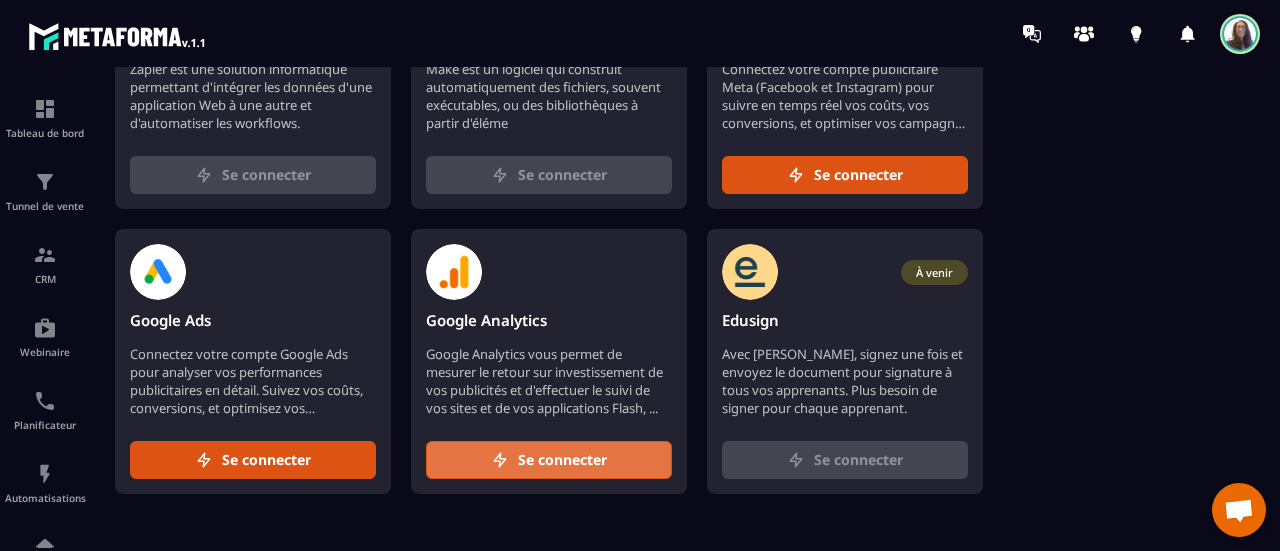 click on "Se connecter" at bounding box center [562, 460] 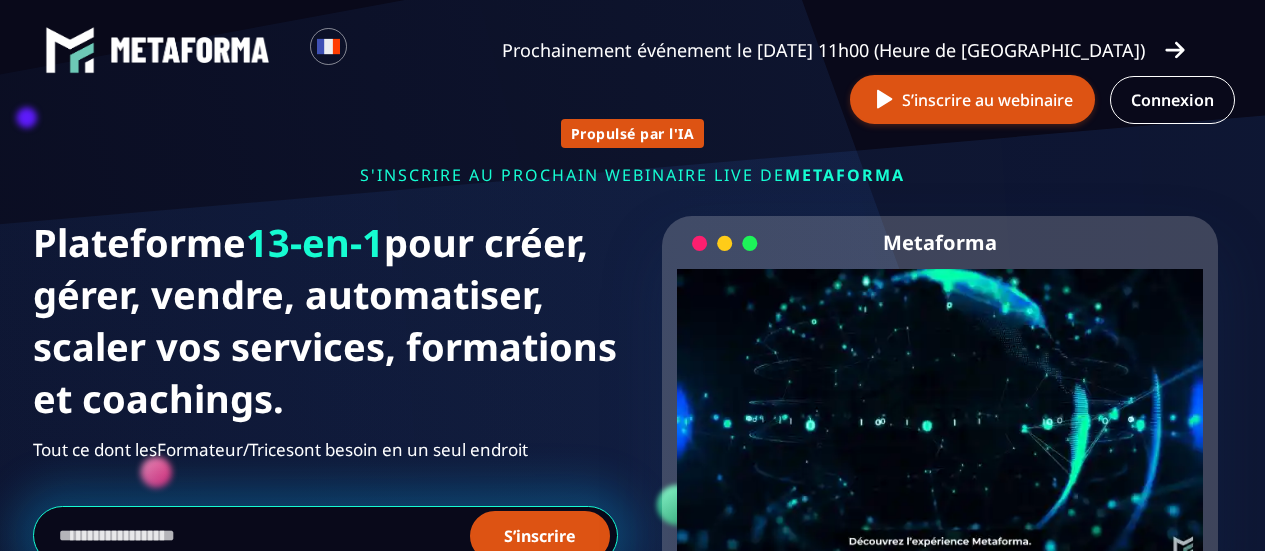 scroll, scrollTop: 0, scrollLeft: 0, axis: both 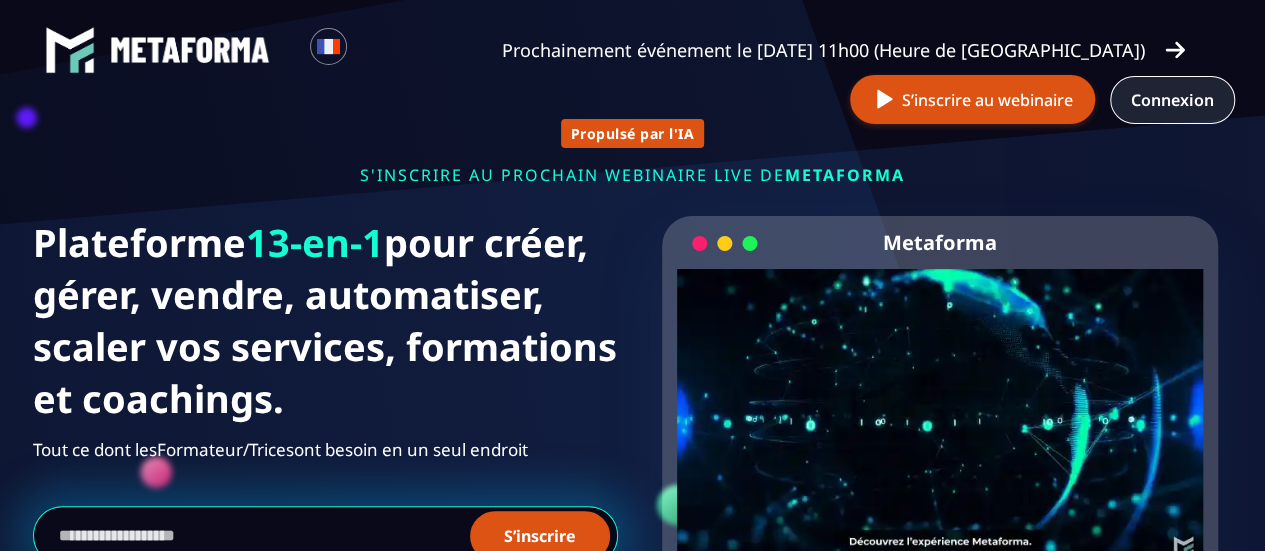 click on "Connexion" at bounding box center [1172, 100] 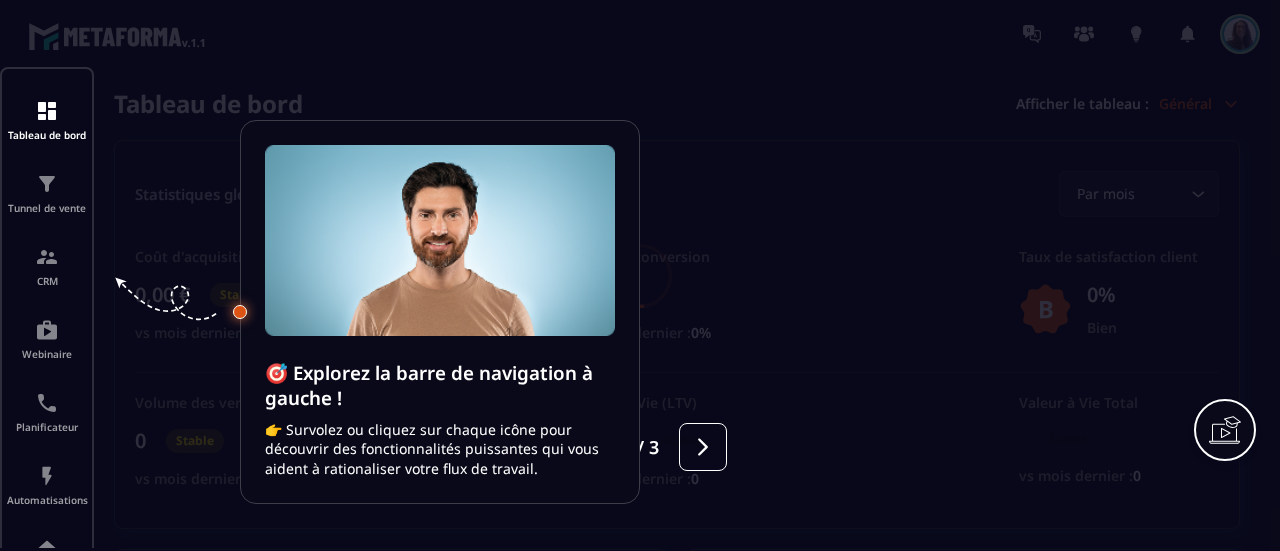 scroll, scrollTop: 0, scrollLeft: 0, axis: both 